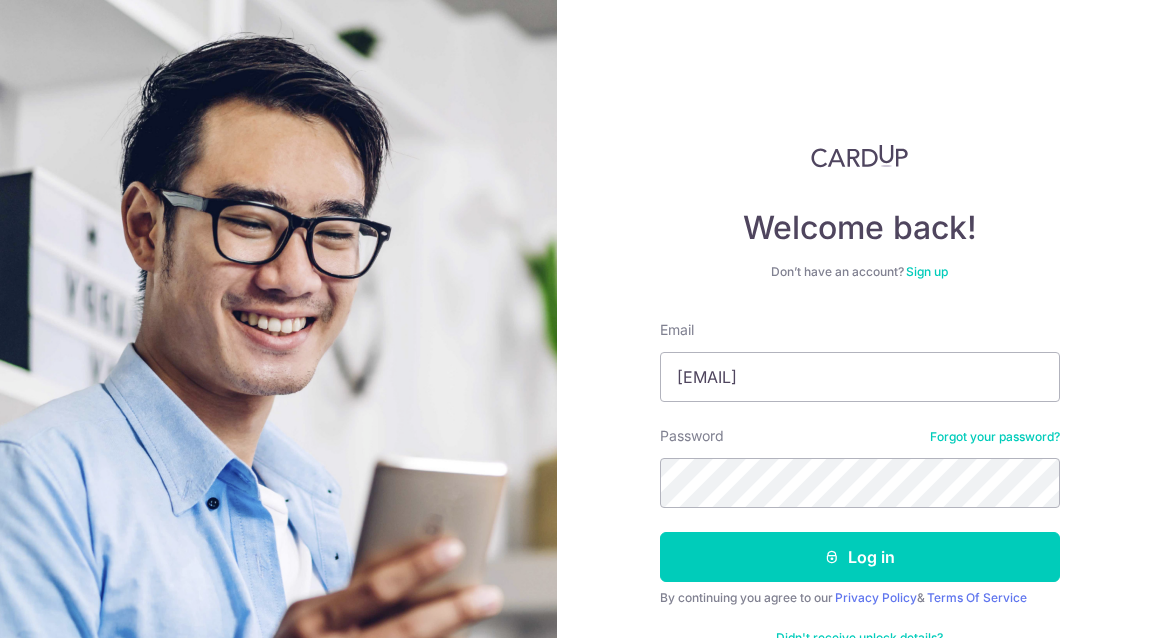 scroll, scrollTop: 0, scrollLeft: 0, axis: both 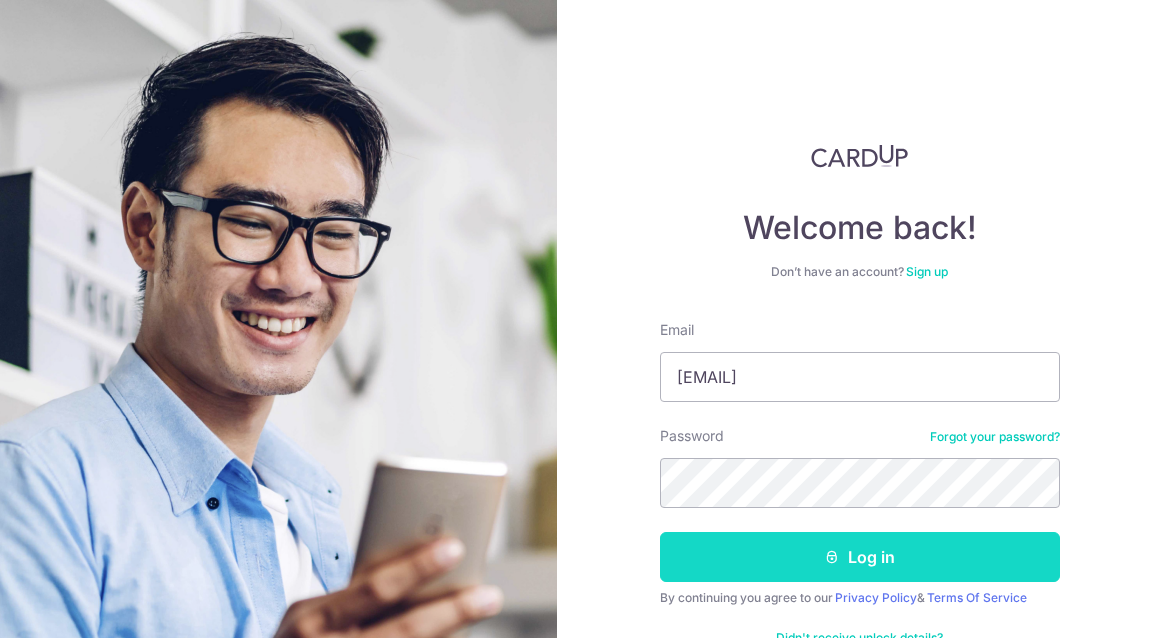 click on "Log in" at bounding box center [860, 557] 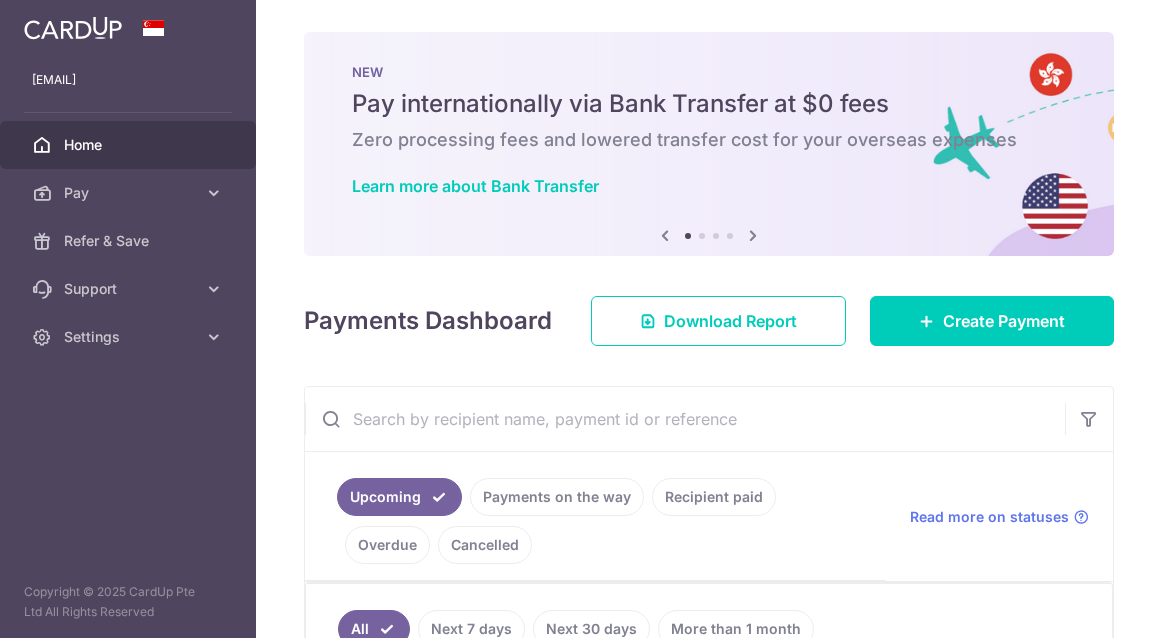 scroll, scrollTop: 0, scrollLeft: 0, axis: both 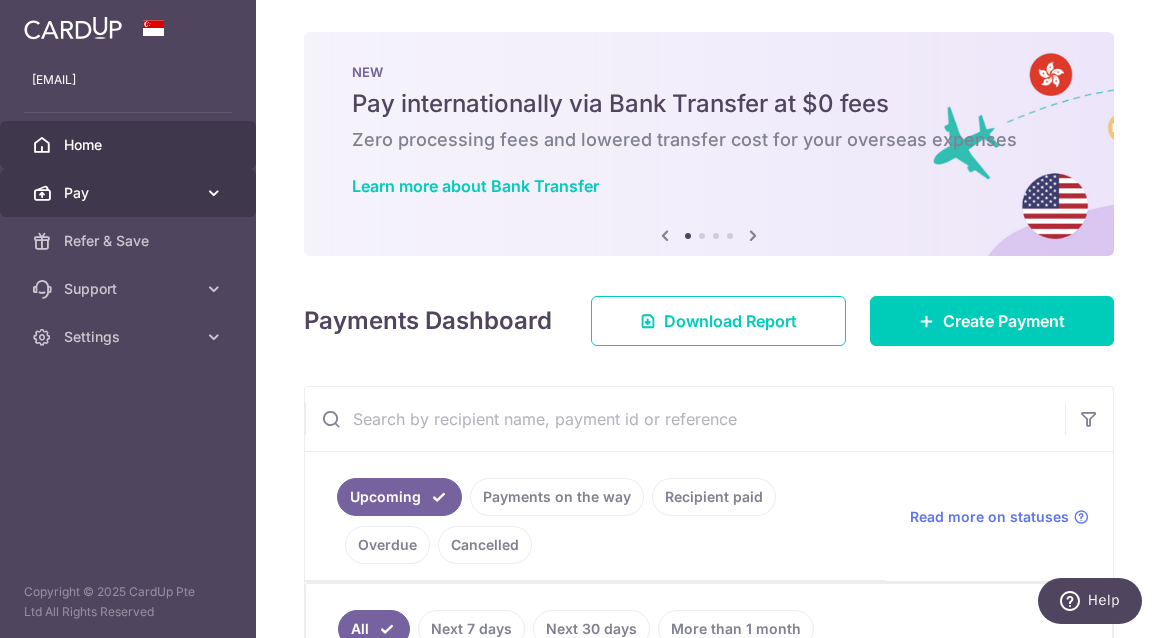 click at bounding box center [214, 193] 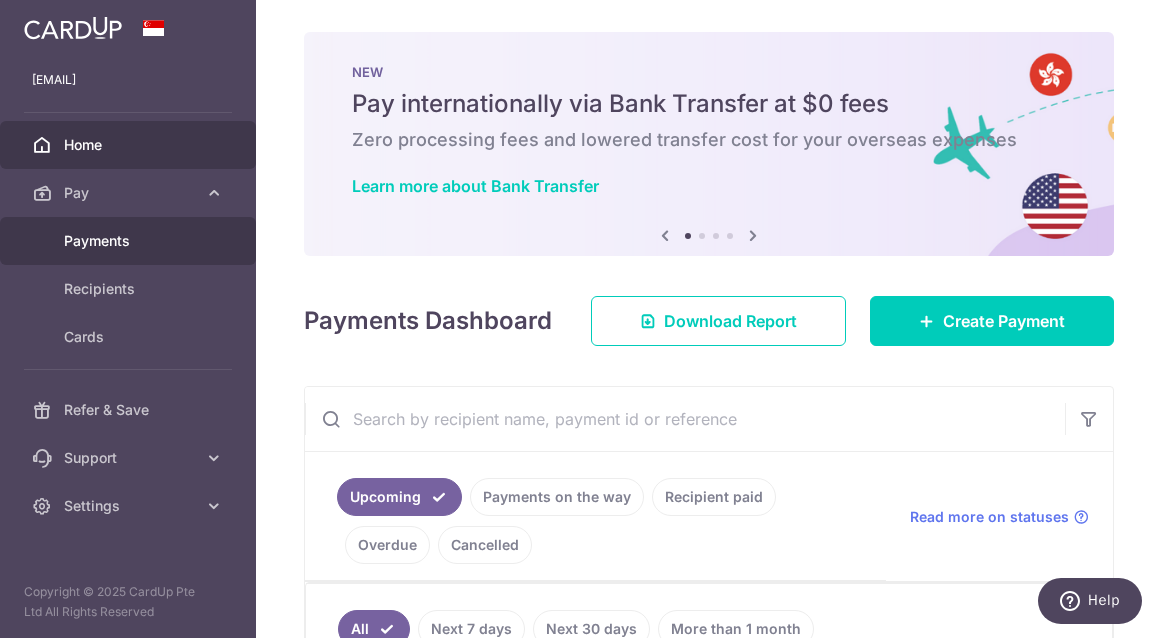 click on "Payments" at bounding box center (128, 241) 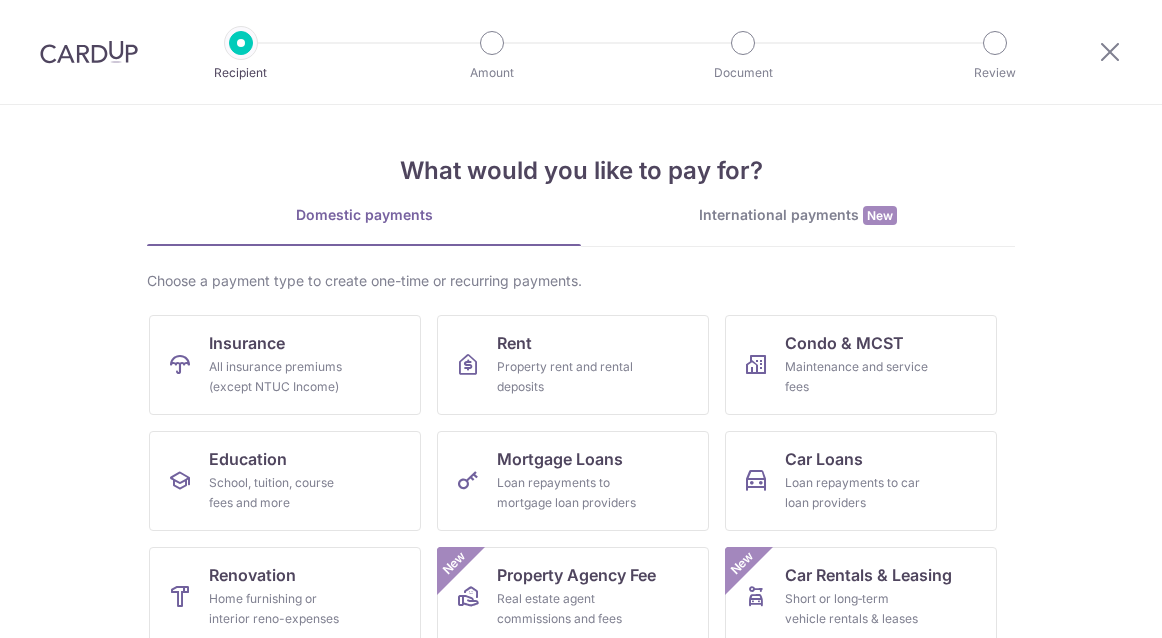 scroll, scrollTop: 0, scrollLeft: 0, axis: both 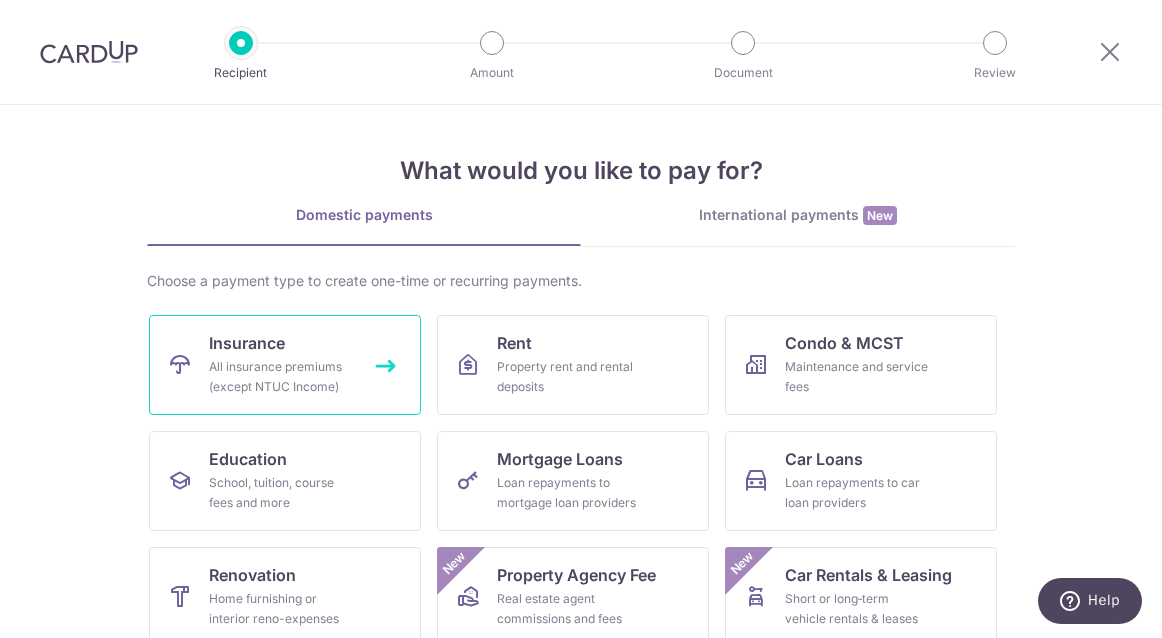 click on "All insurance premiums (except NTUC Income)" at bounding box center (281, 377) 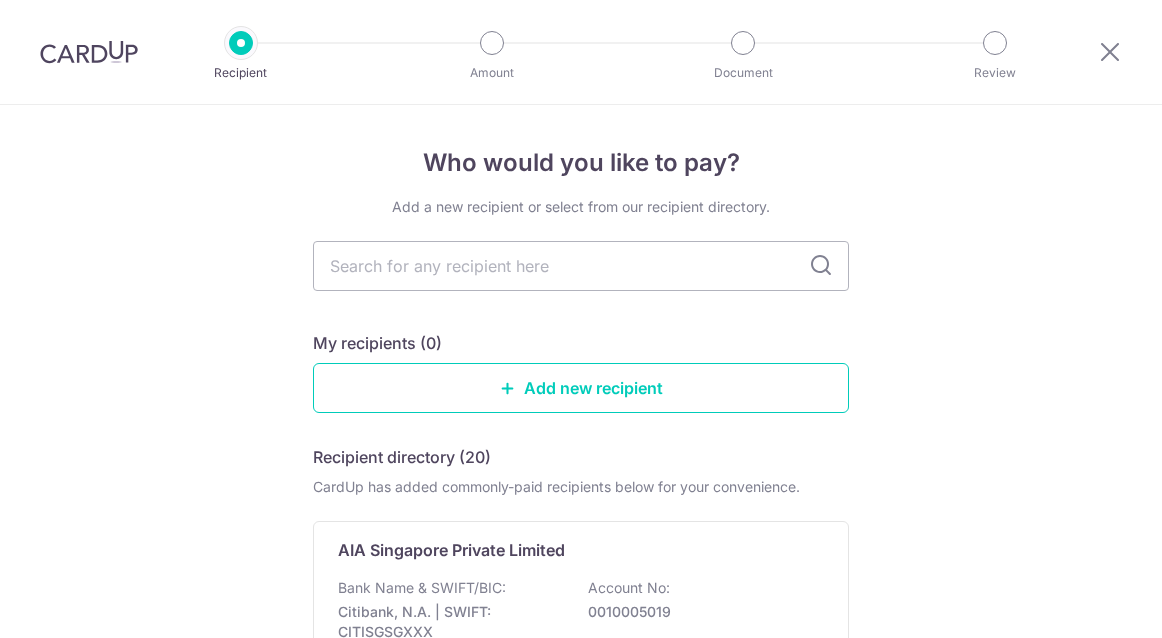 scroll, scrollTop: 0, scrollLeft: 0, axis: both 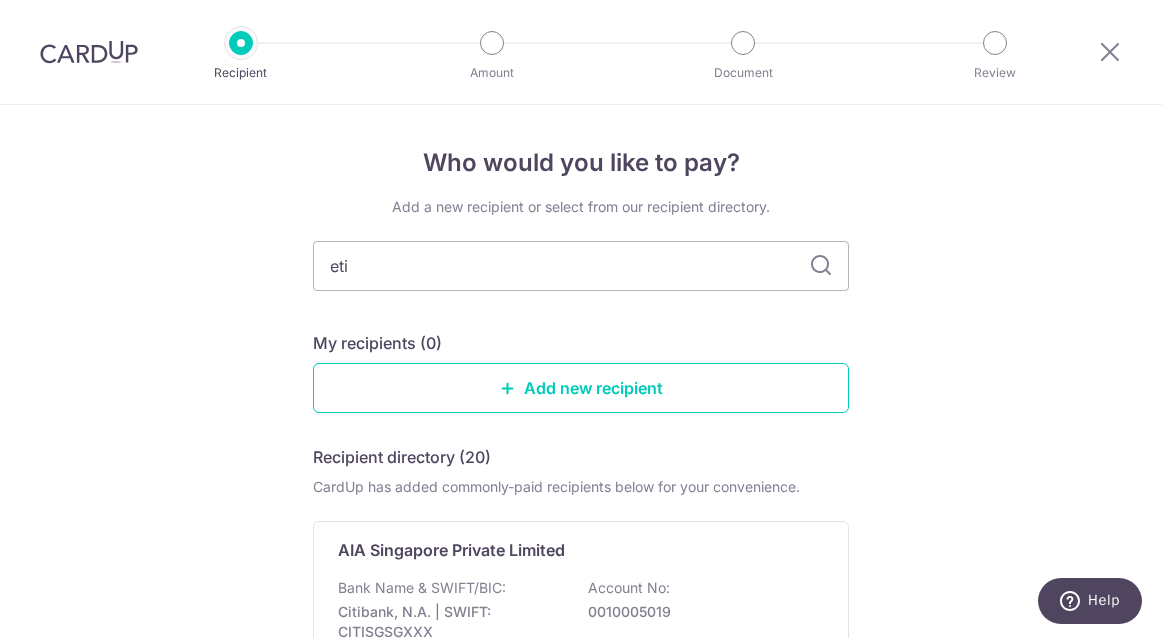type on "etiq" 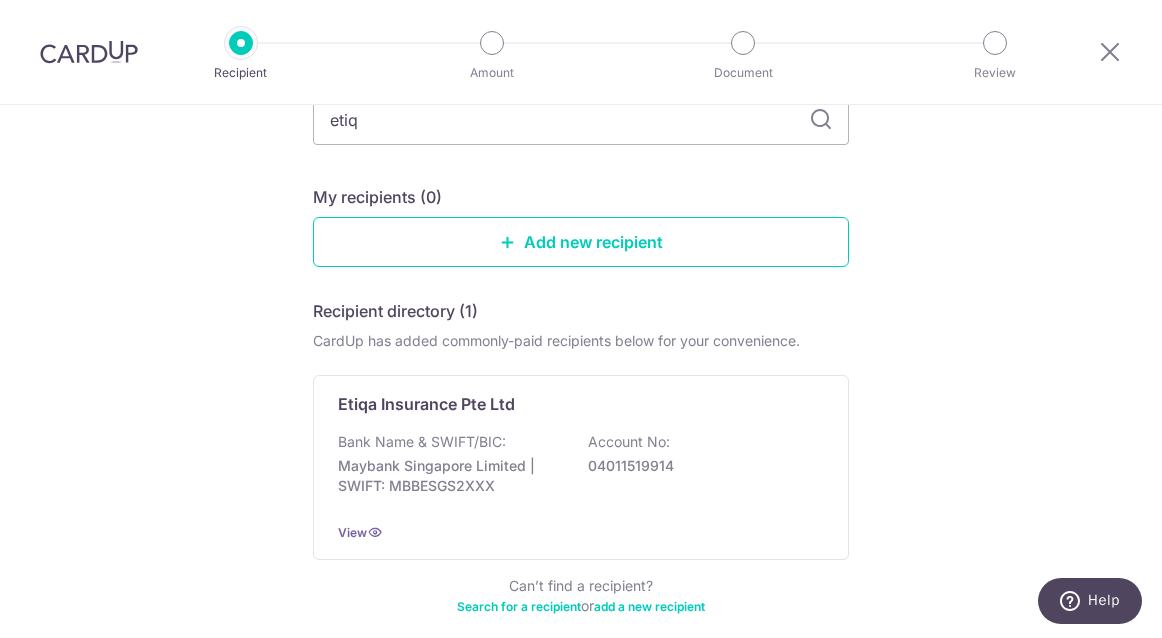scroll, scrollTop: 147, scrollLeft: 0, axis: vertical 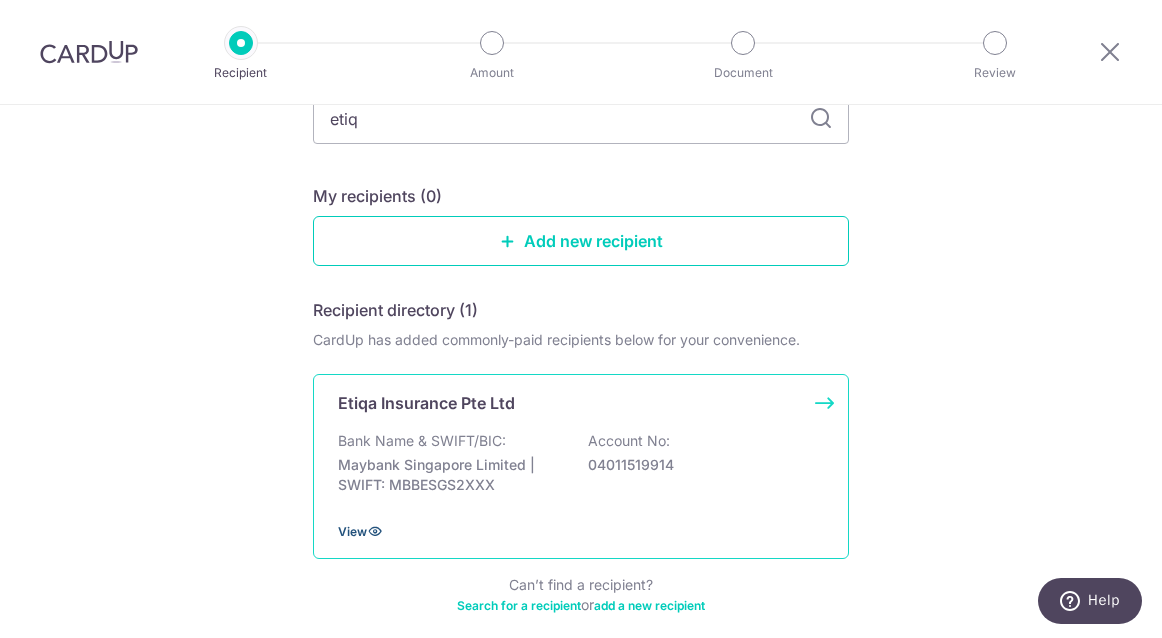 click at bounding box center [375, 531] 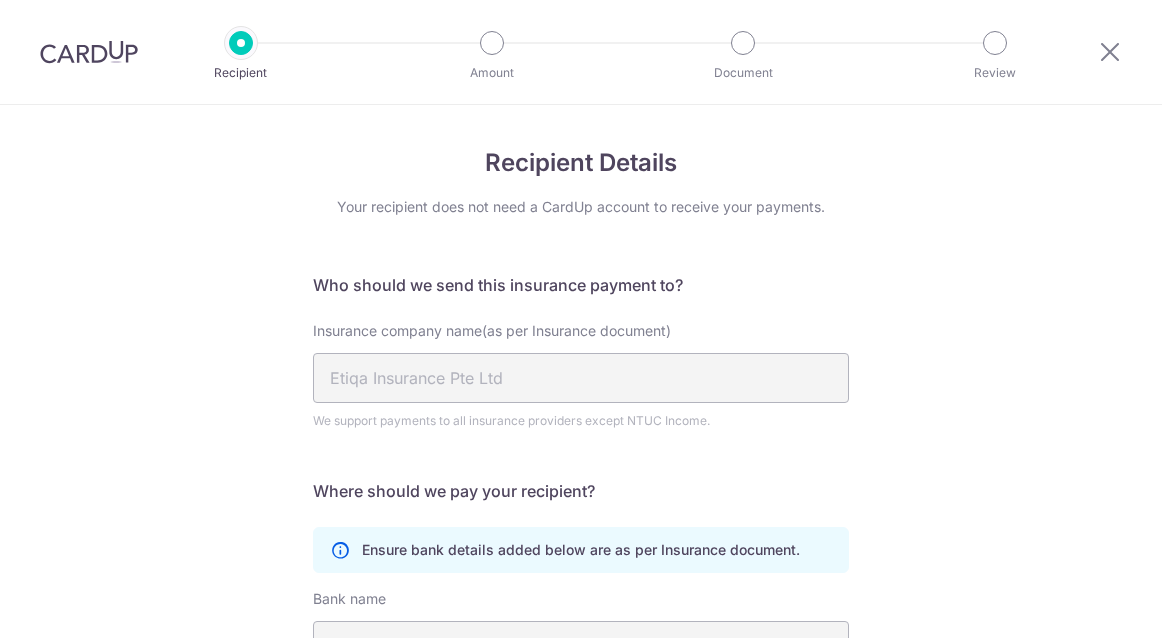 scroll, scrollTop: 0, scrollLeft: 0, axis: both 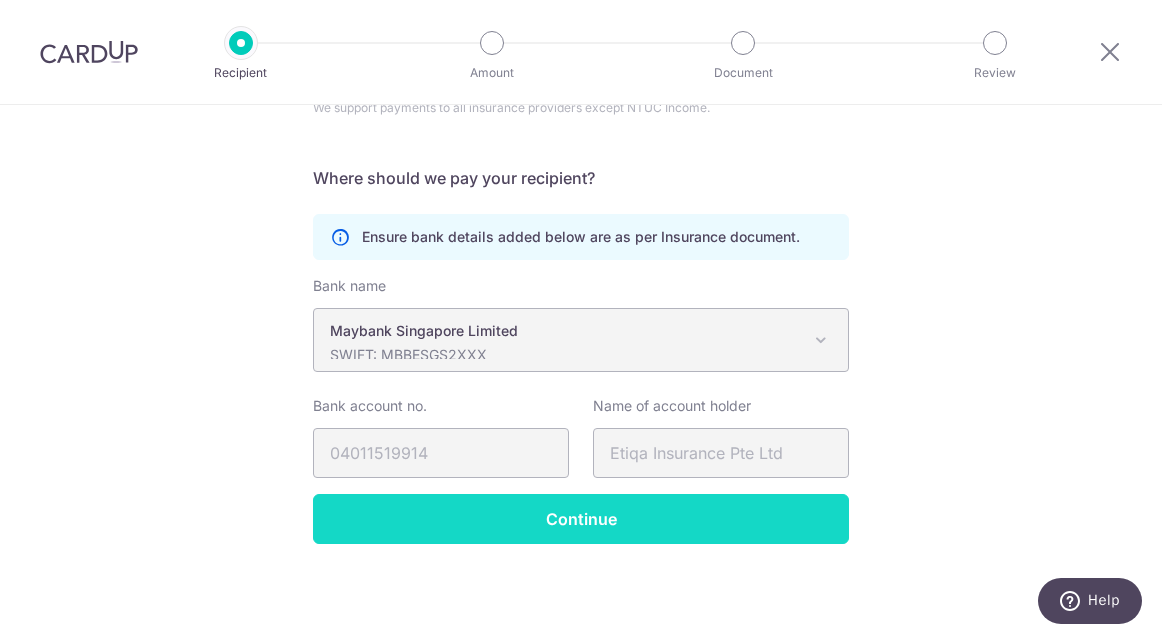 click on "Continue" at bounding box center [581, 519] 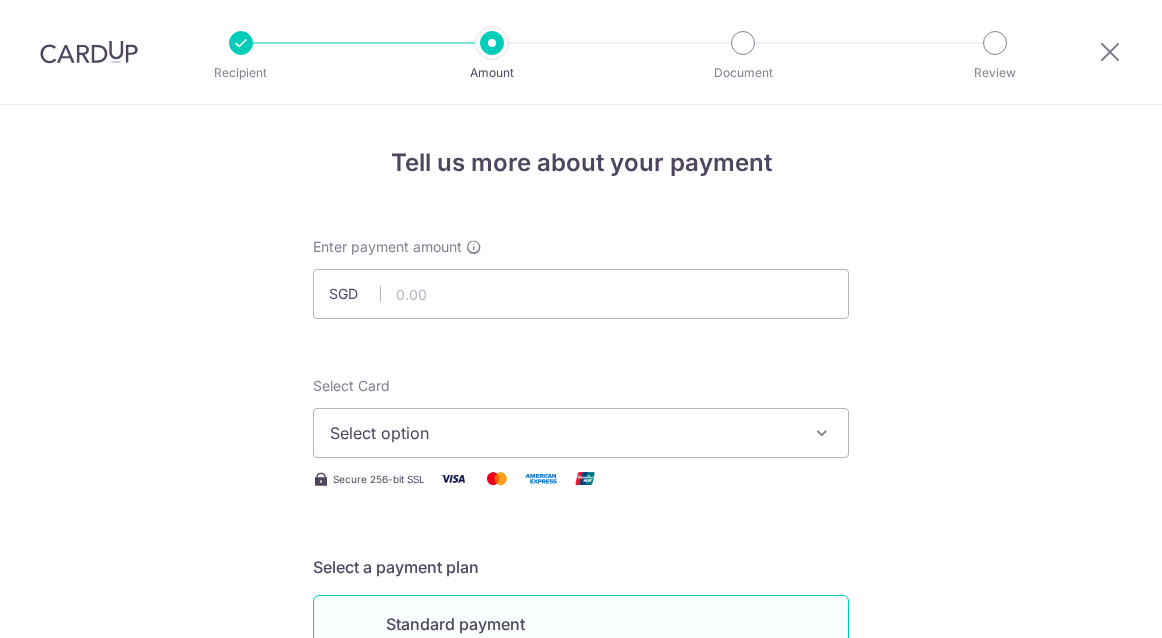 scroll, scrollTop: 0, scrollLeft: 0, axis: both 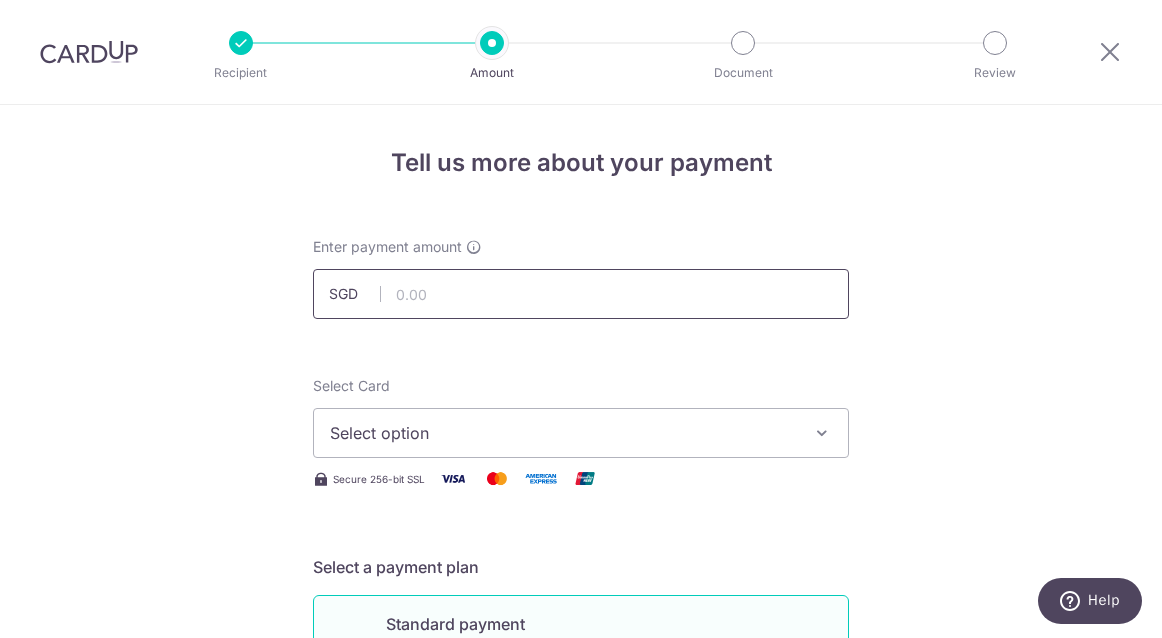 click at bounding box center (581, 294) 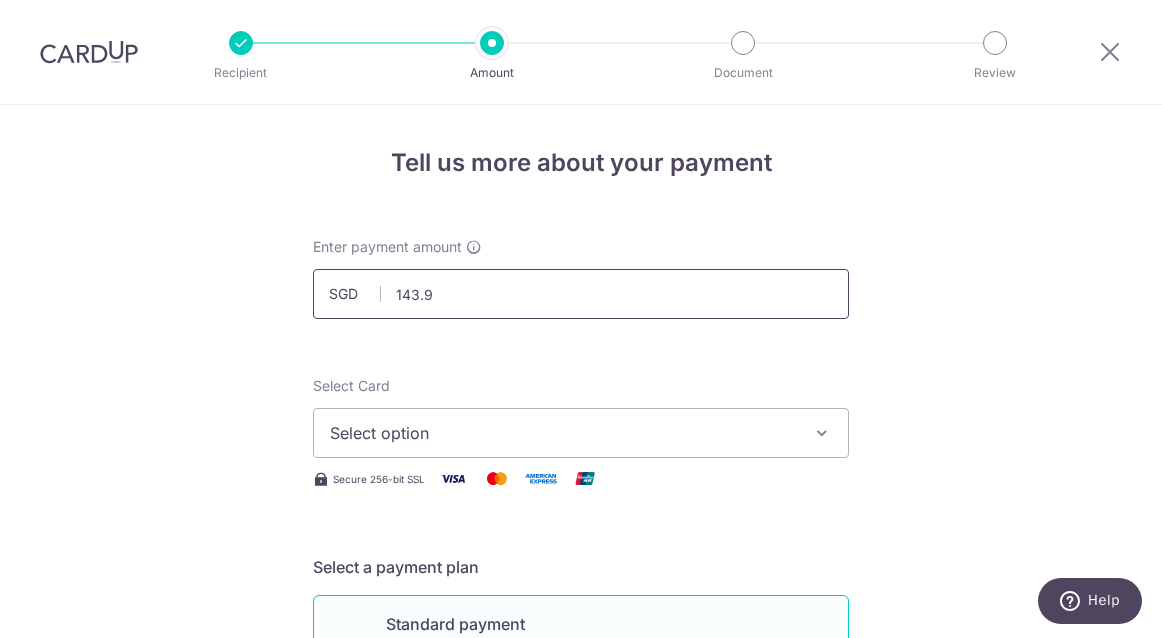 type on "143.92" 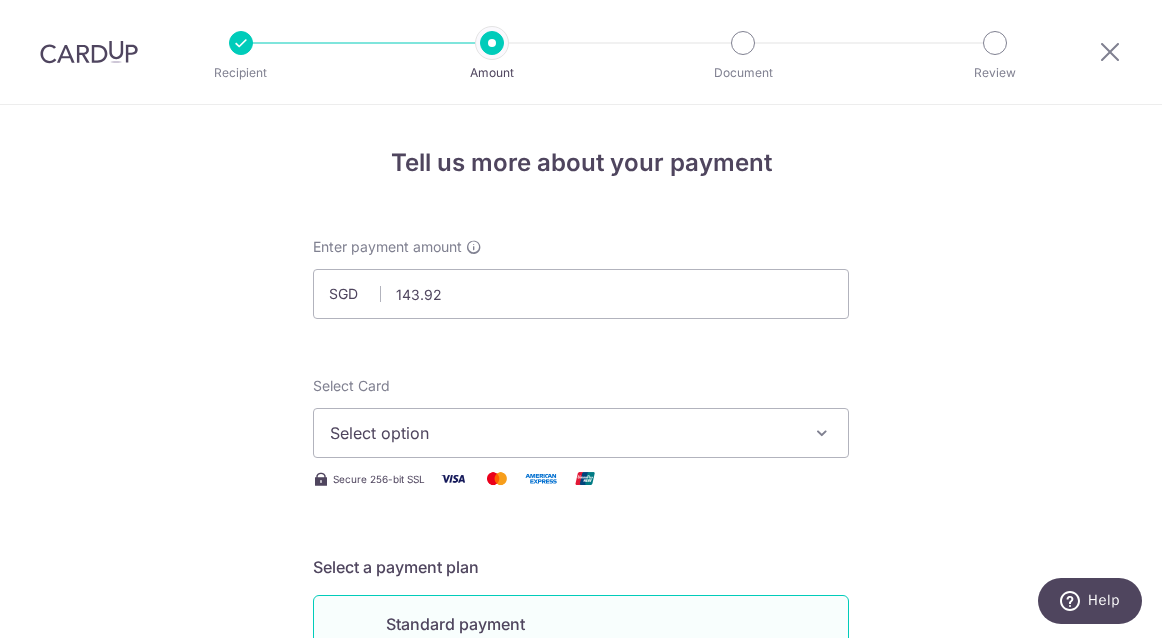 click on "Enter payment amount
SGD
143.92
143.92
Select Card
Select option
Add credit card
Your Cards
**** 8758
**** 4224
**** 5822
**** 1326
Secure 256-bit SSL
Text
New card details
Card" at bounding box center (581, 1028) 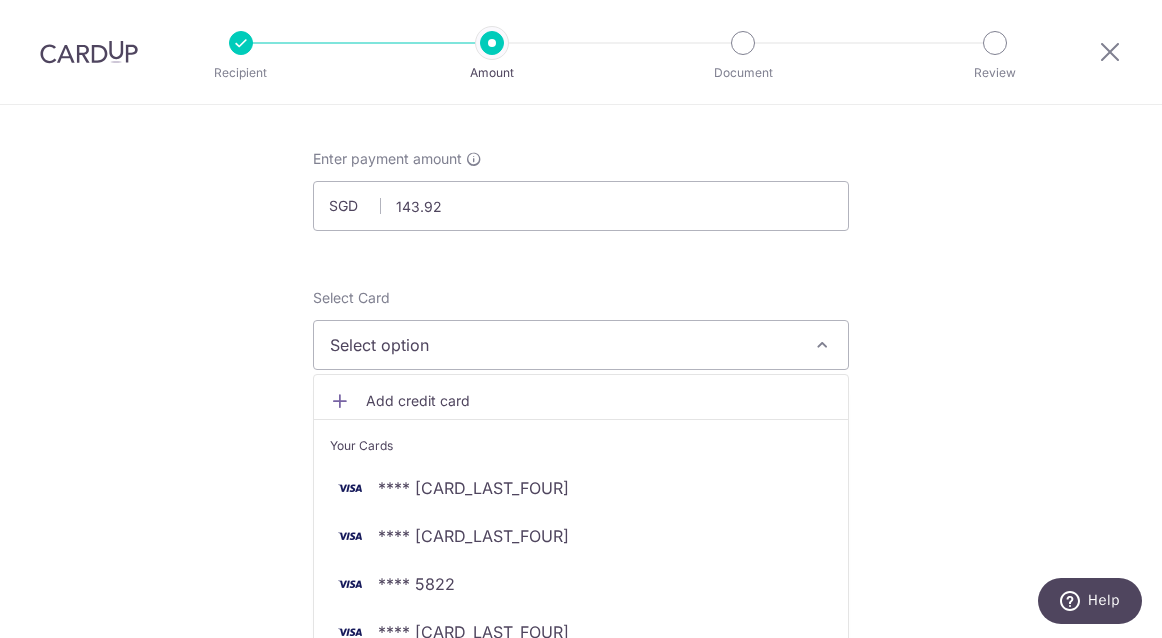 scroll, scrollTop: 90, scrollLeft: 0, axis: vertical 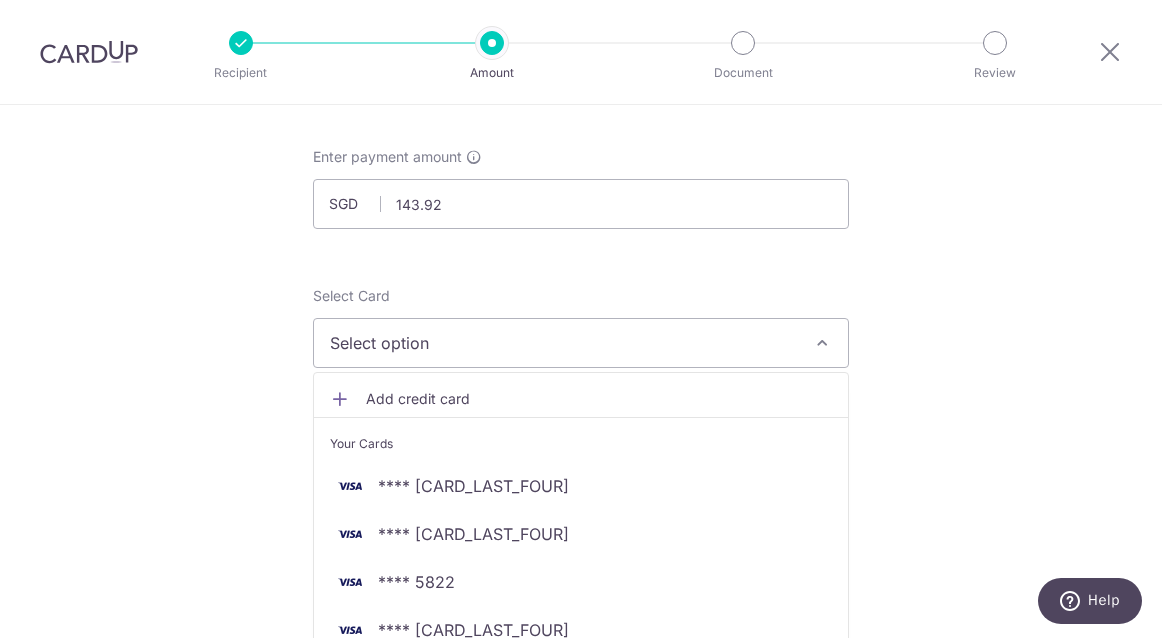 click on "Your Cards" at bounding box center [581, 439] 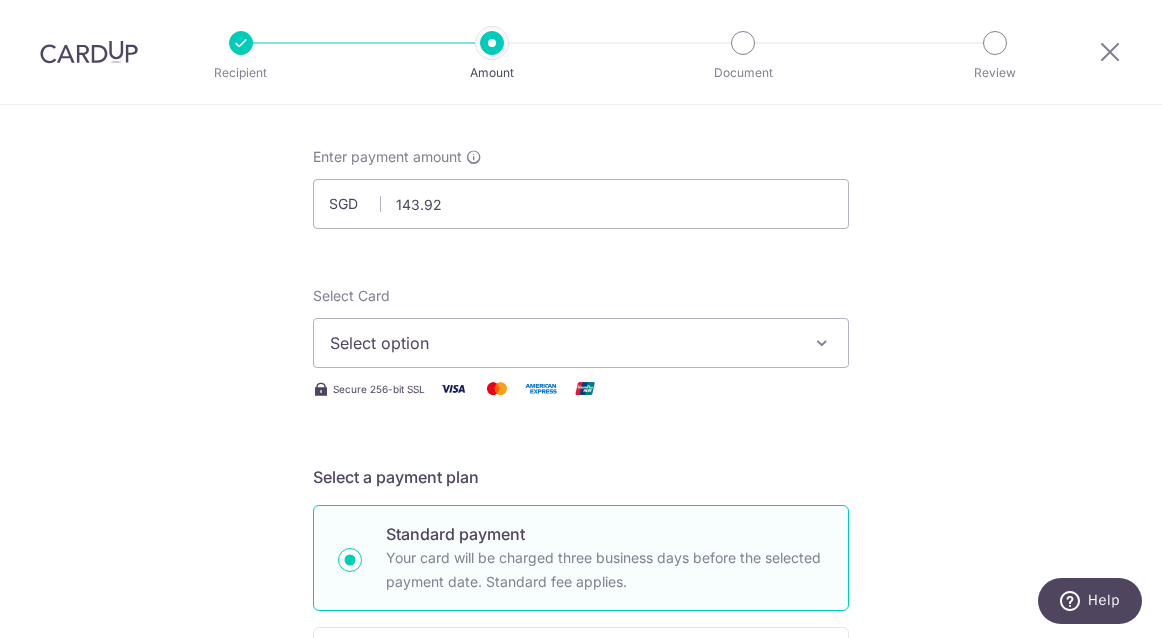 click on "Select Card
Select option
Add credit card
Your Cards
**** 8758
**** 4224
**** 5822
**** 1326" at bounding box center (581, 327) 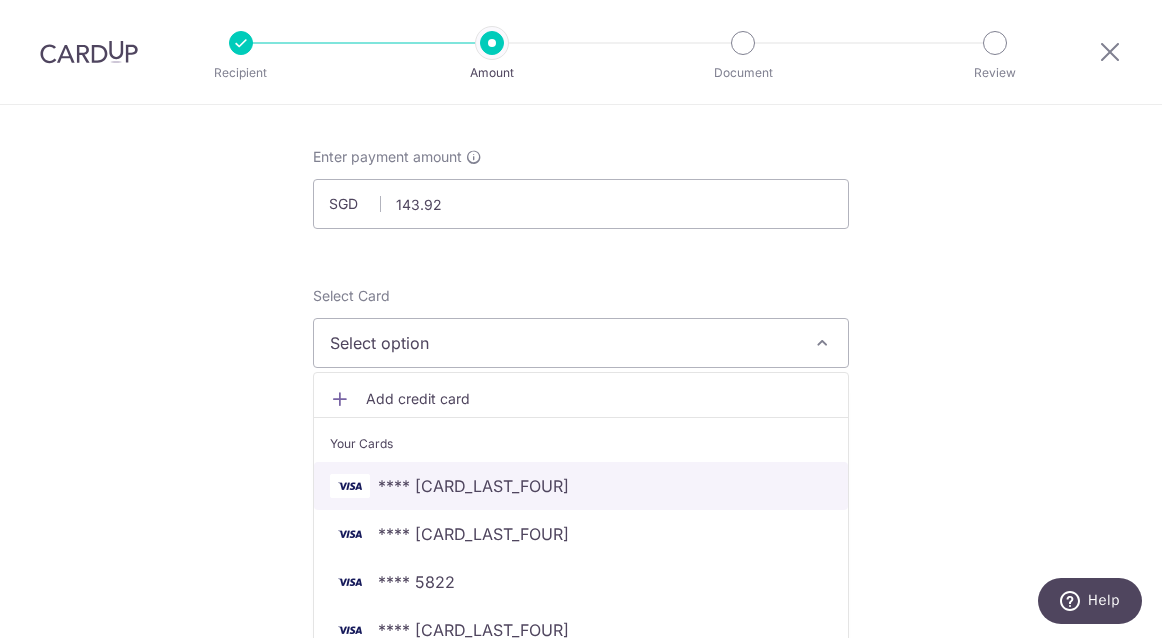 click on "**** [LAST_FOUR]" at bounding box center (473, 486) 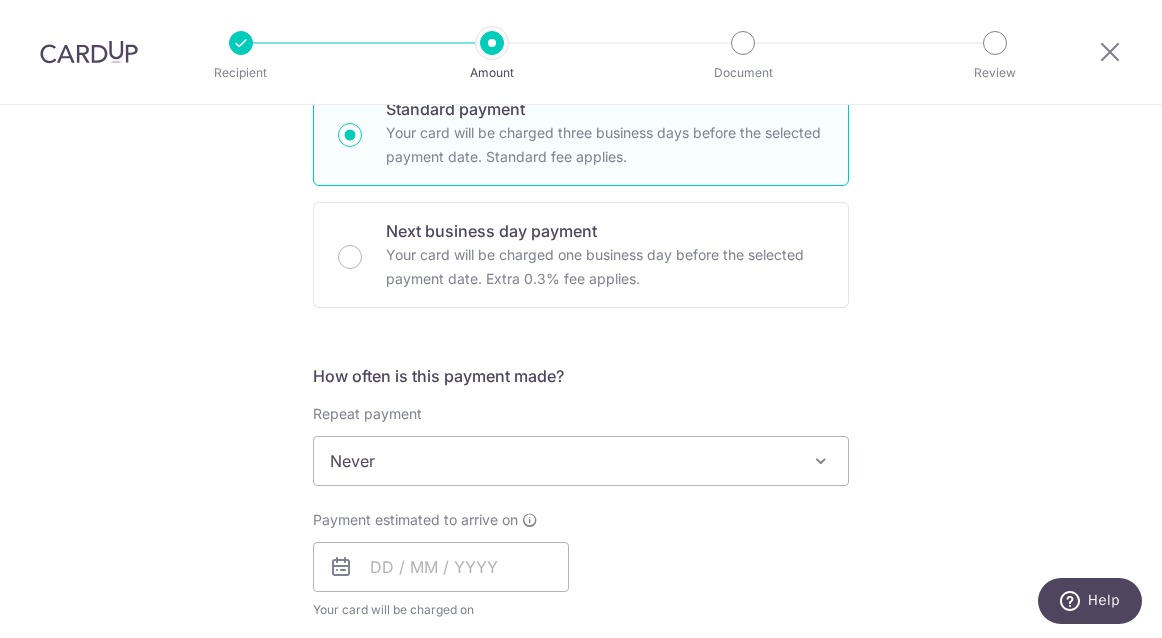 scroll, scrollTop: 529, scrollLeft: 0, axis: vertical 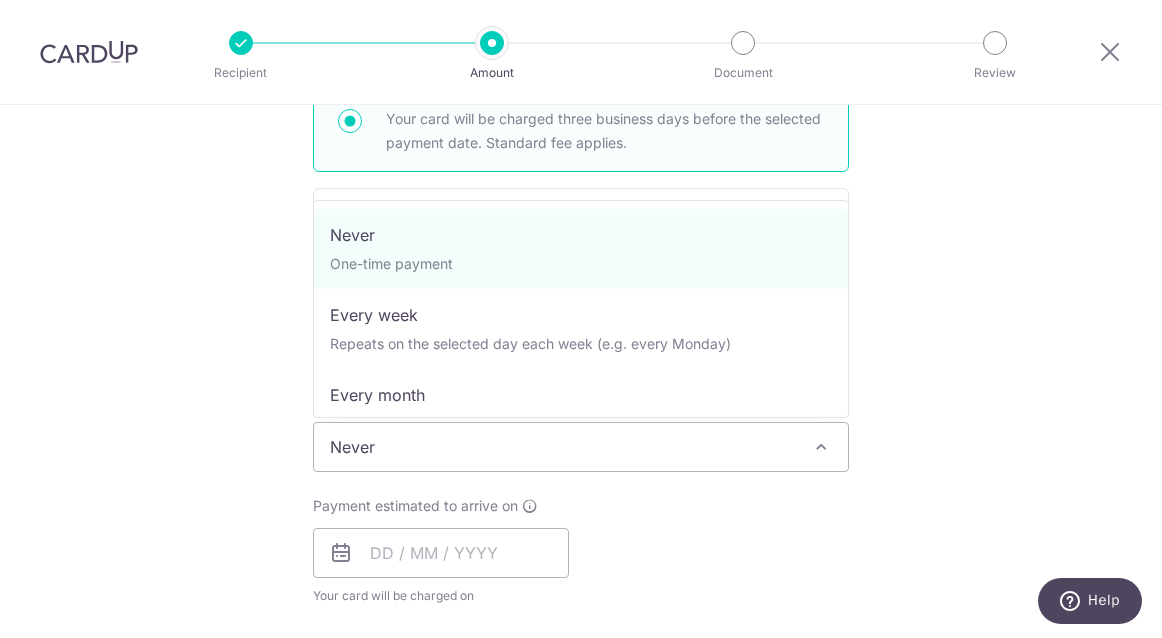 click on "Never" at bounding box center [581, 447] 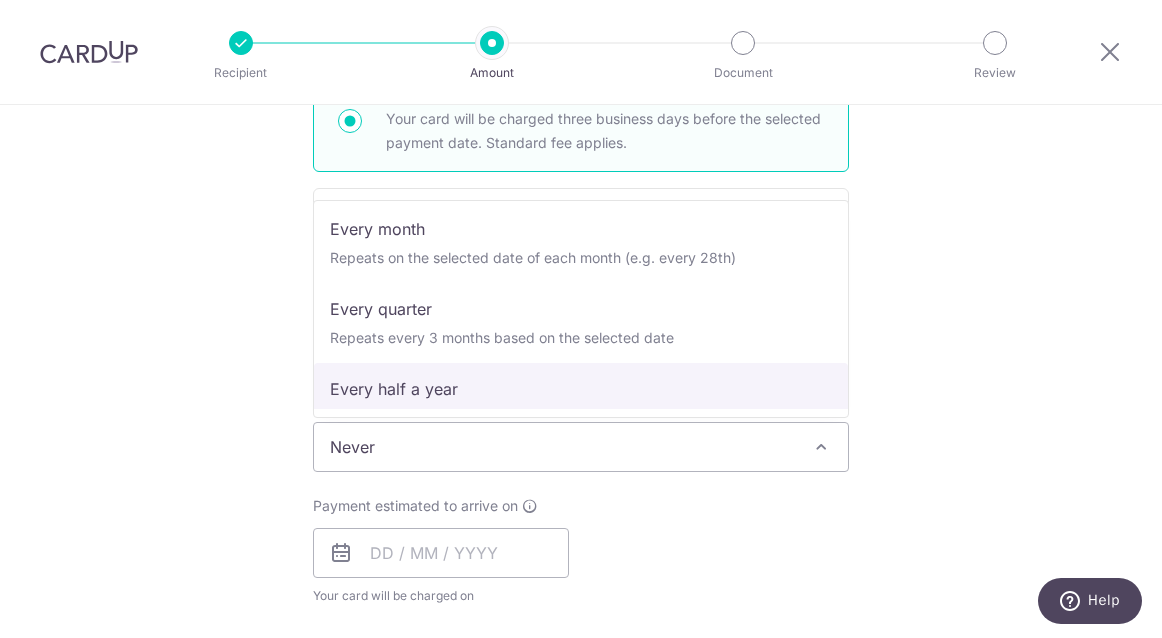 scroll, scrollTop: 280, scrollLeft: 0, axis: vertical 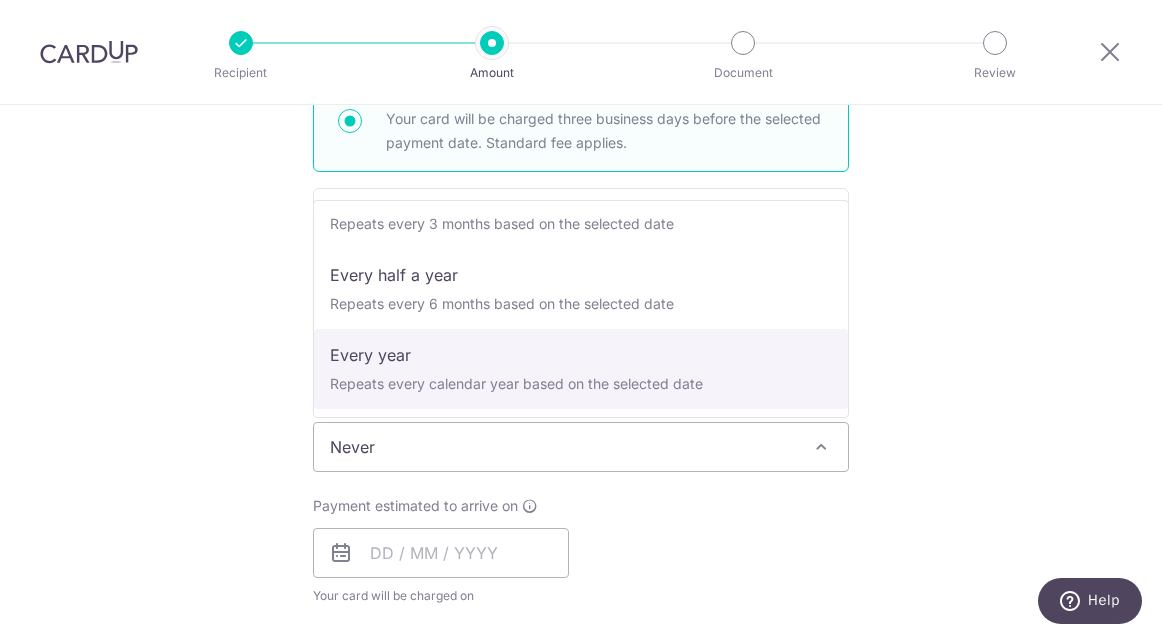 select on "6" 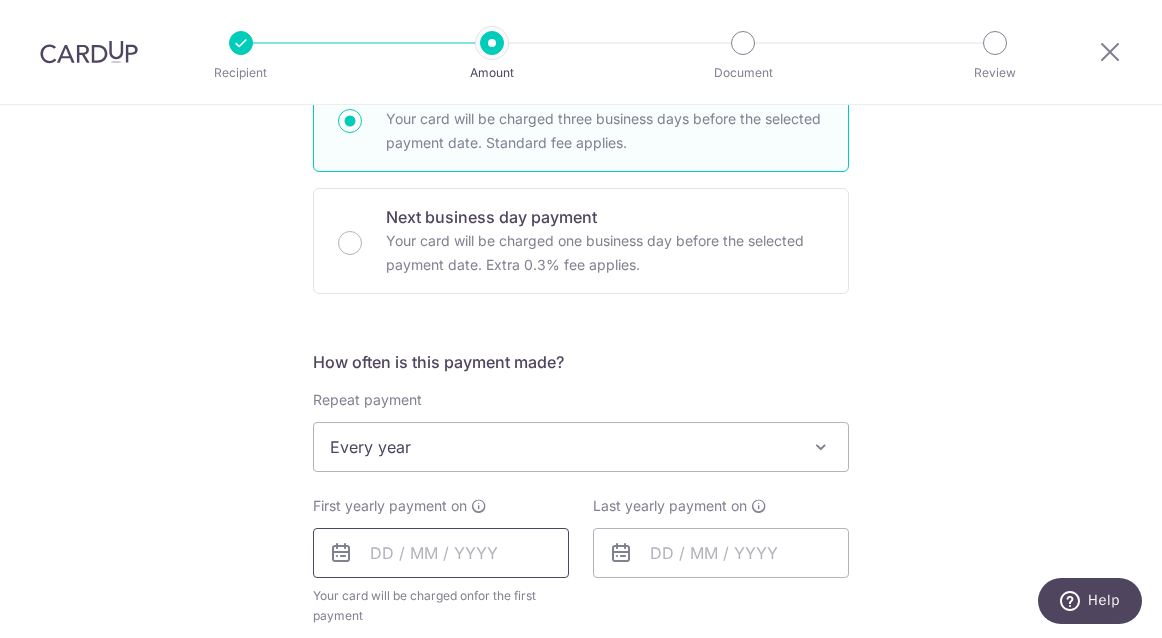 click at bounding box center (441, 553) 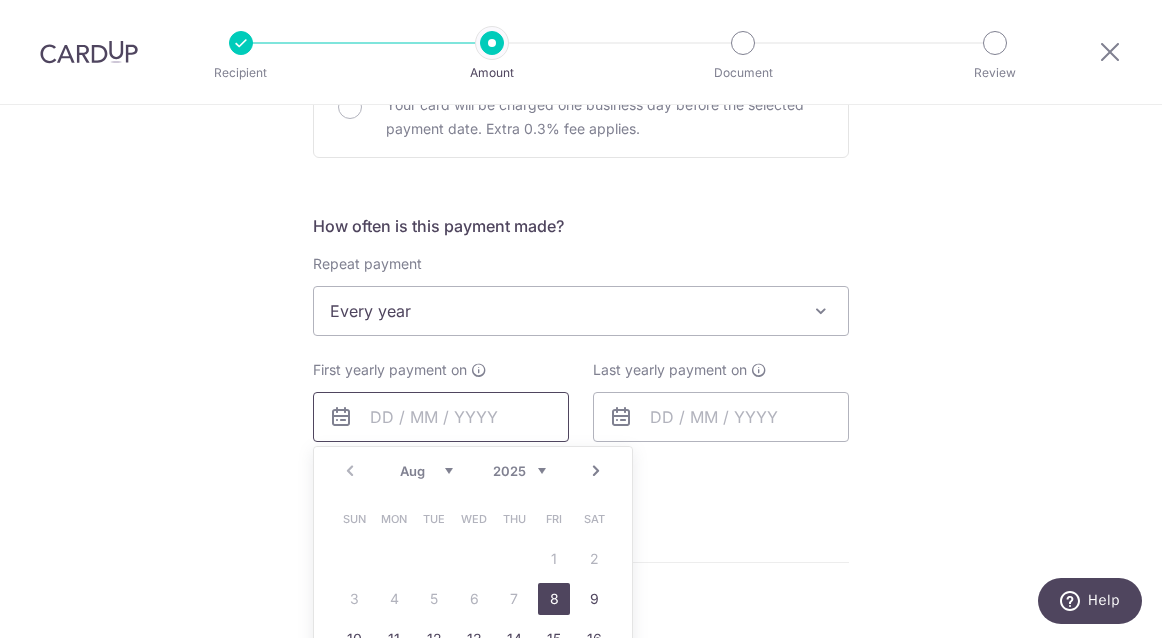 scroll, scrollTop: 694, scrollLeft: 0, axis: vertical 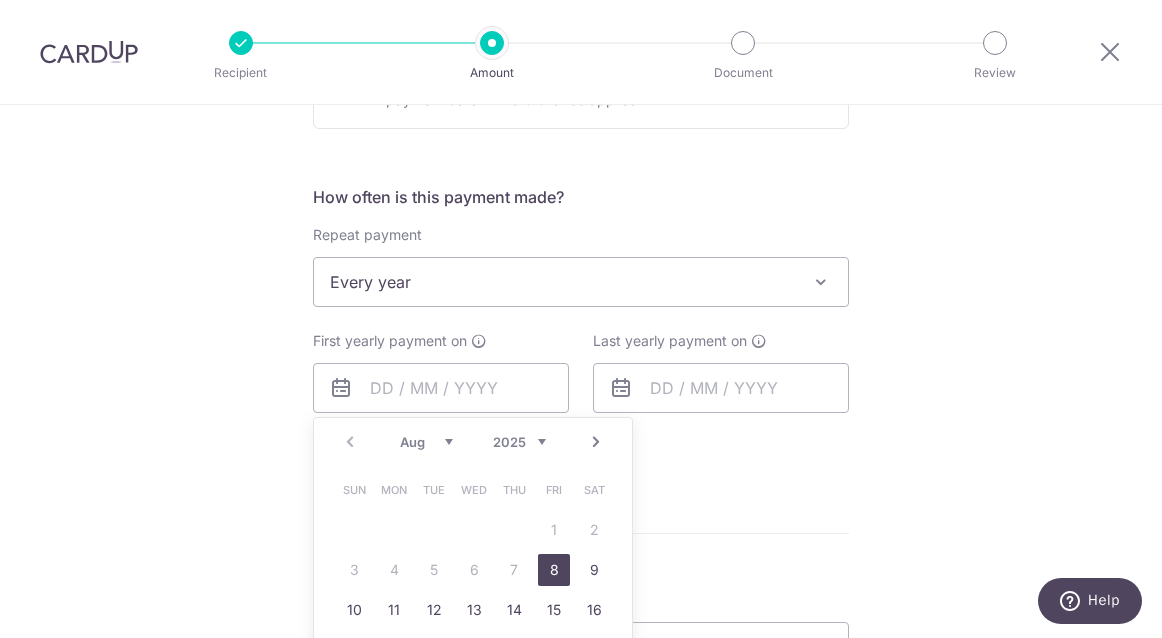 click on "Aug Sep Oct Nov Dec" at bounding box center (426, 442) 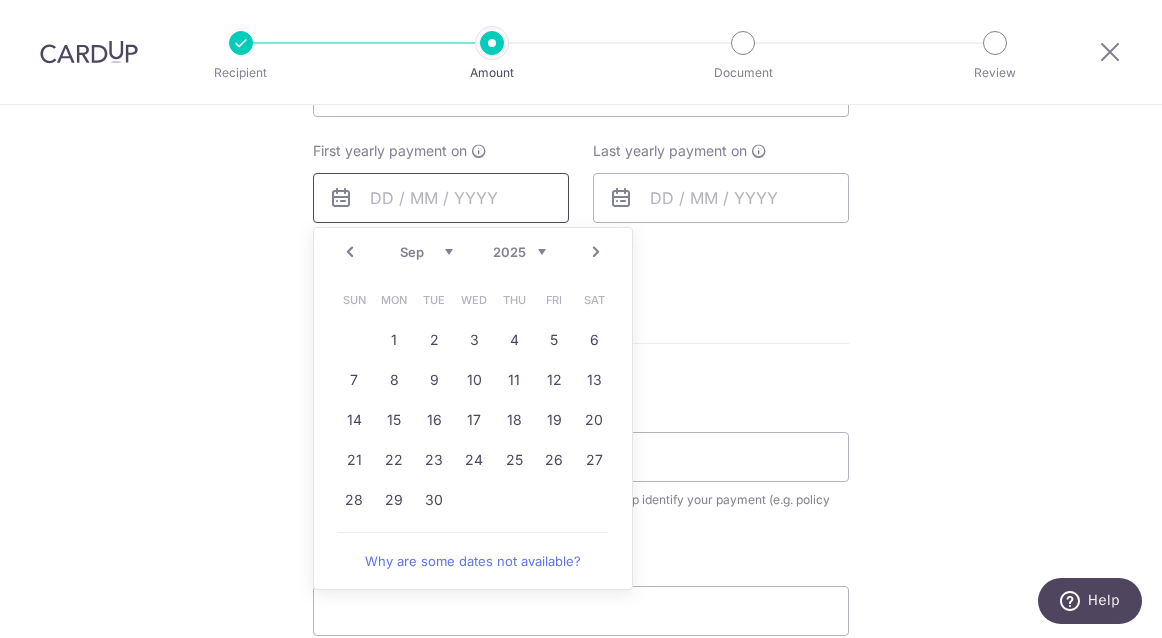 scroll, scrollTop: 887, scrollLeft: 0, axis: vertical 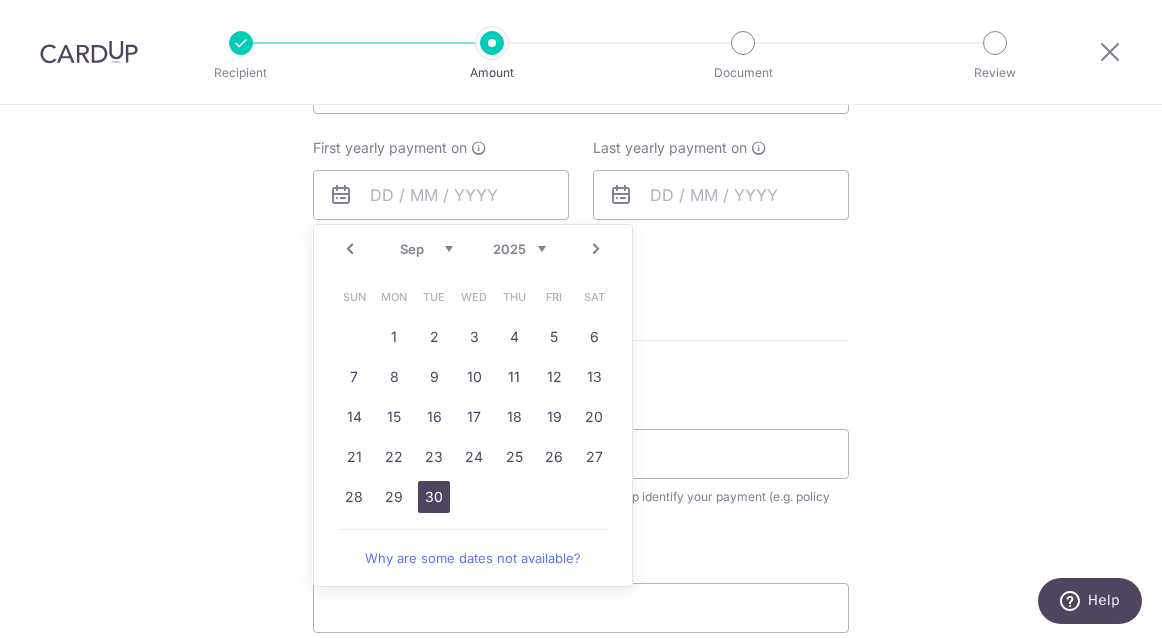 click on "30" at bounding box center (434, 497) 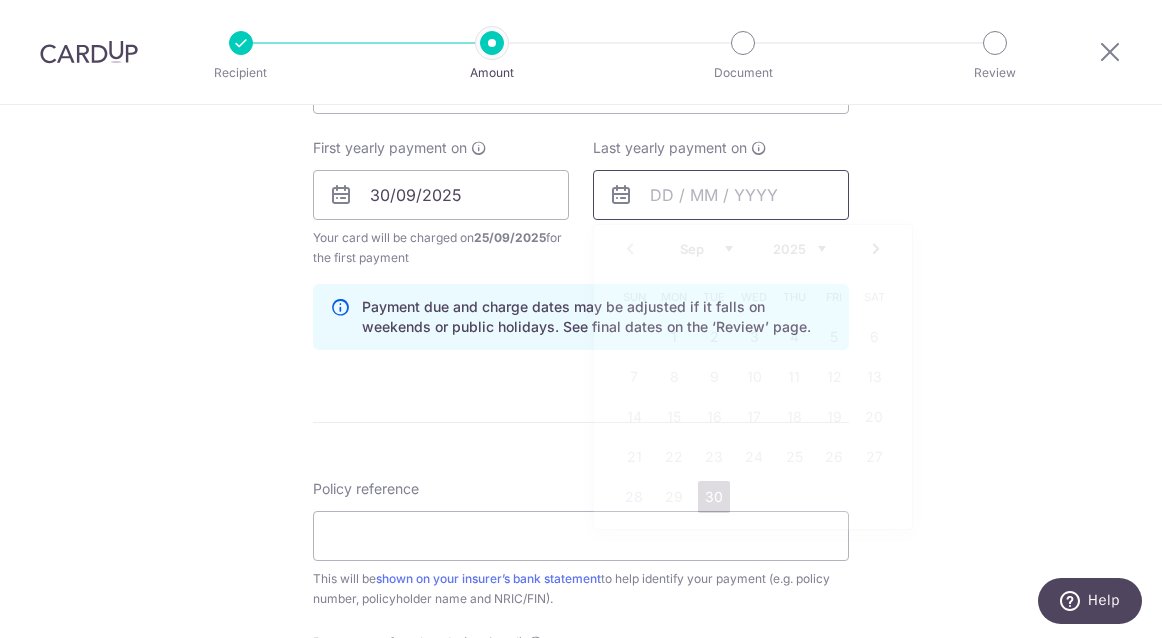 click at bounding box center (721, 195) 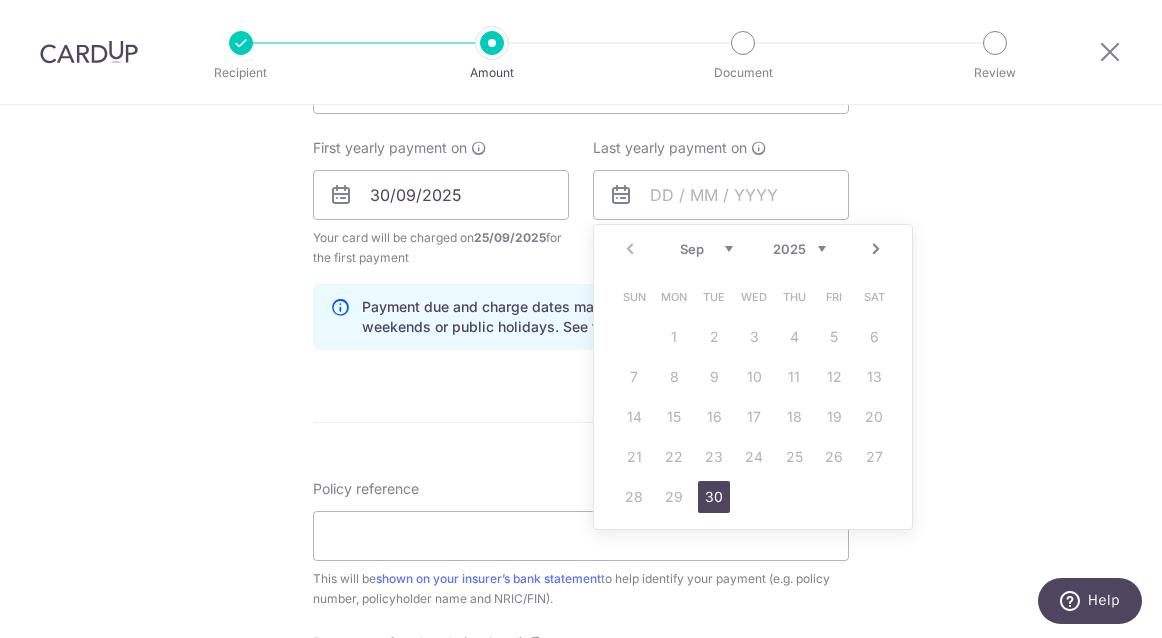 click on "2025 2026 2027 2028 2029 2030 2031 2032 2033 2034 2035" at bounding box center [799, 249] 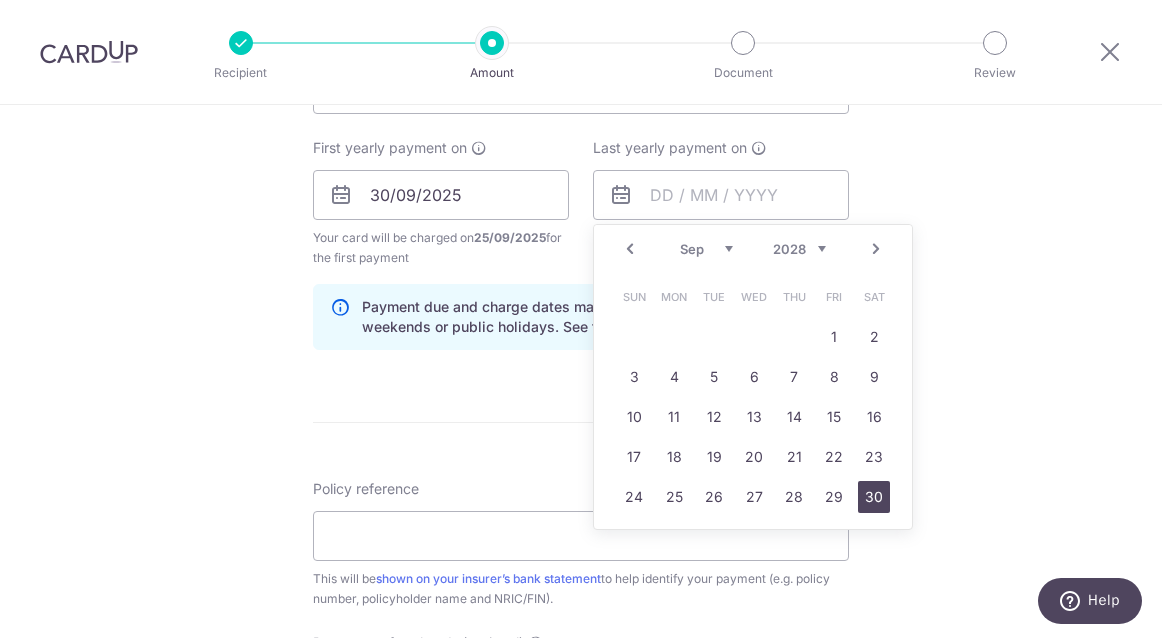 click on "30" at bounding box center [874, 497] 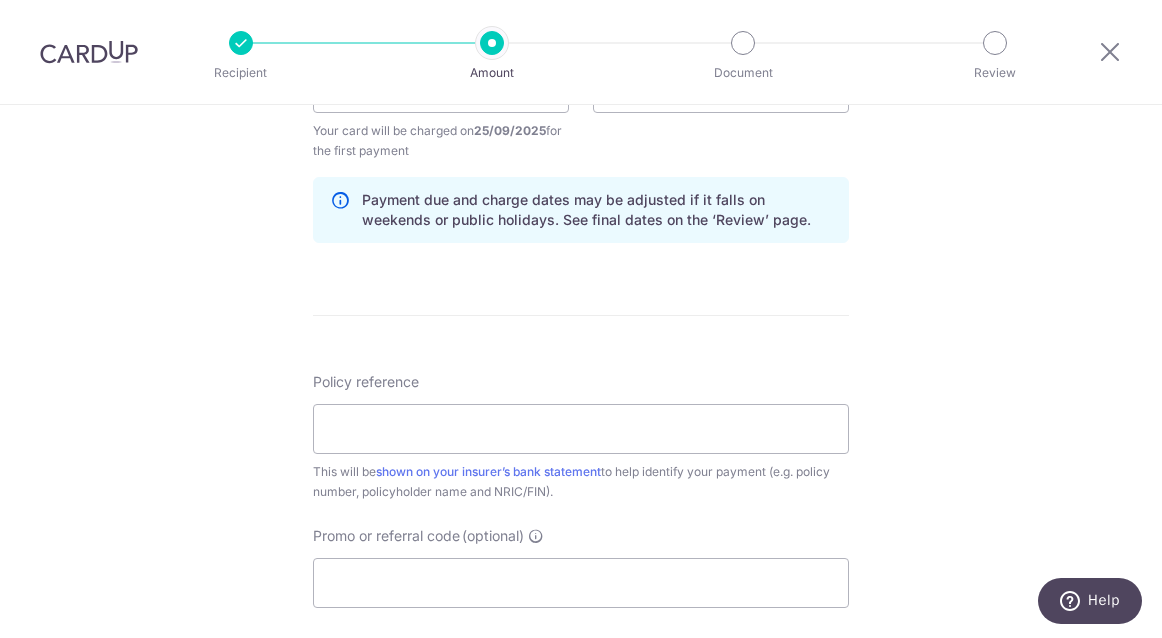 scroll, scrollTop: 998, scrollLeft: 0, axis: vertical 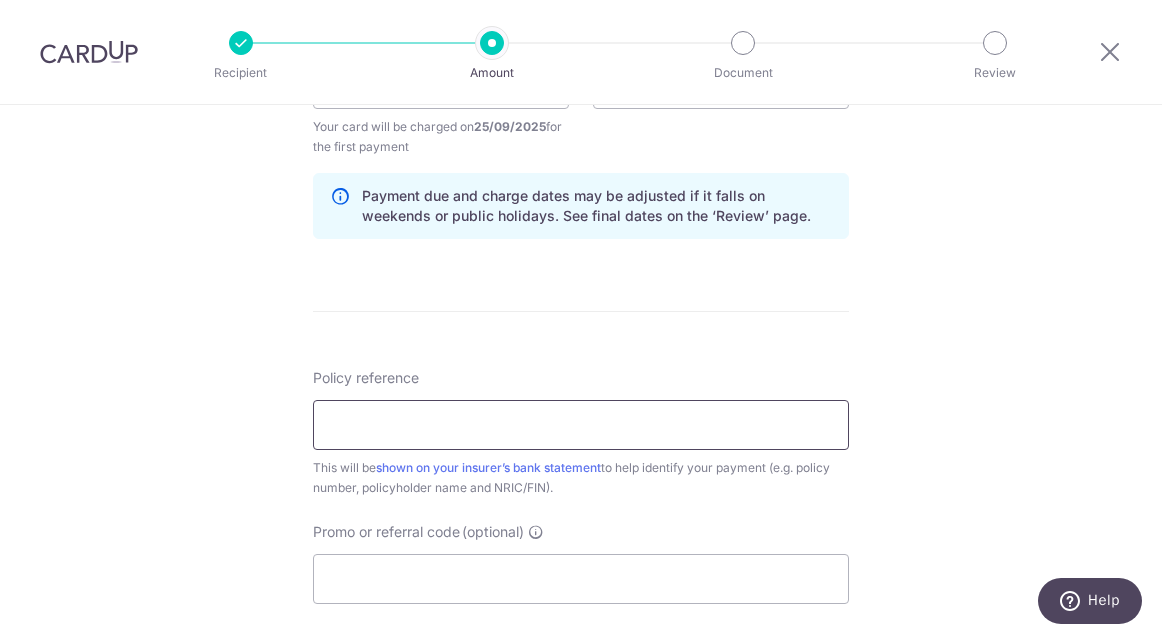 click on "Policy reference" at bounding box center (581, 425) 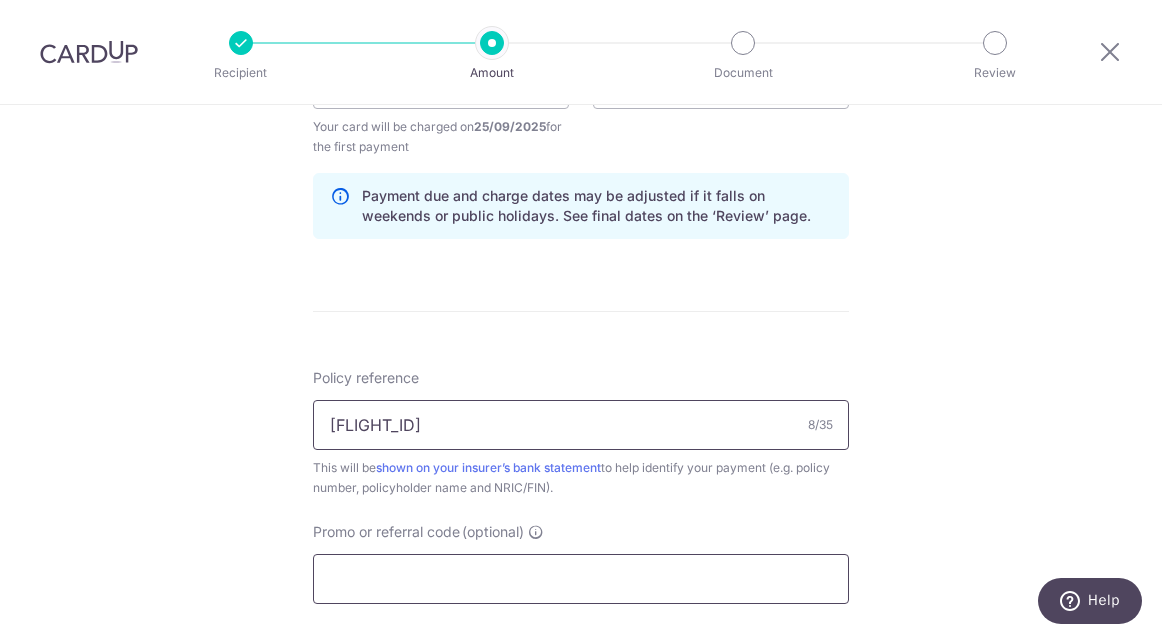 type on "FH048662" 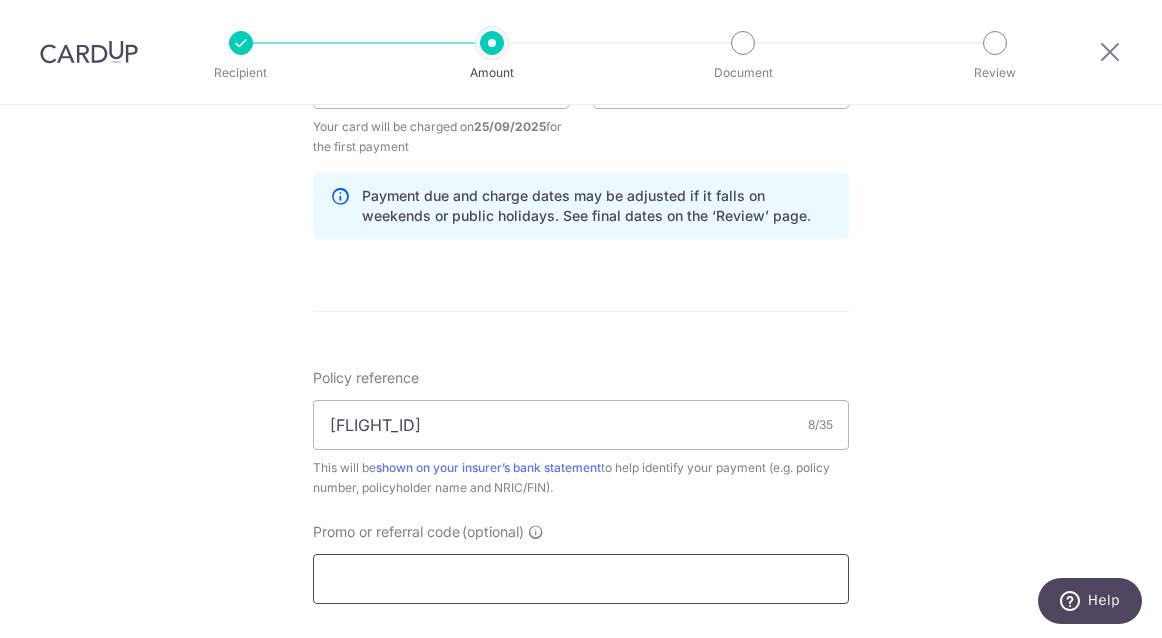 click on "Promo or referral code
(optional)" at bounding box center [581, 579] 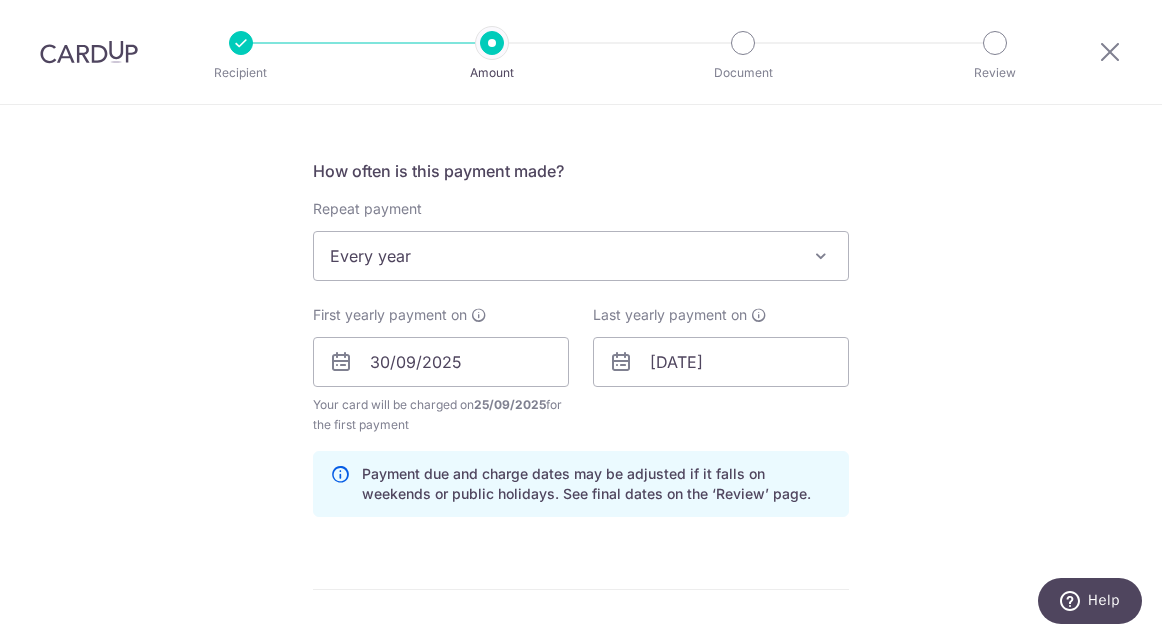 scroll, scrollTop: 704, scrollLeft: 0, axis: vertical 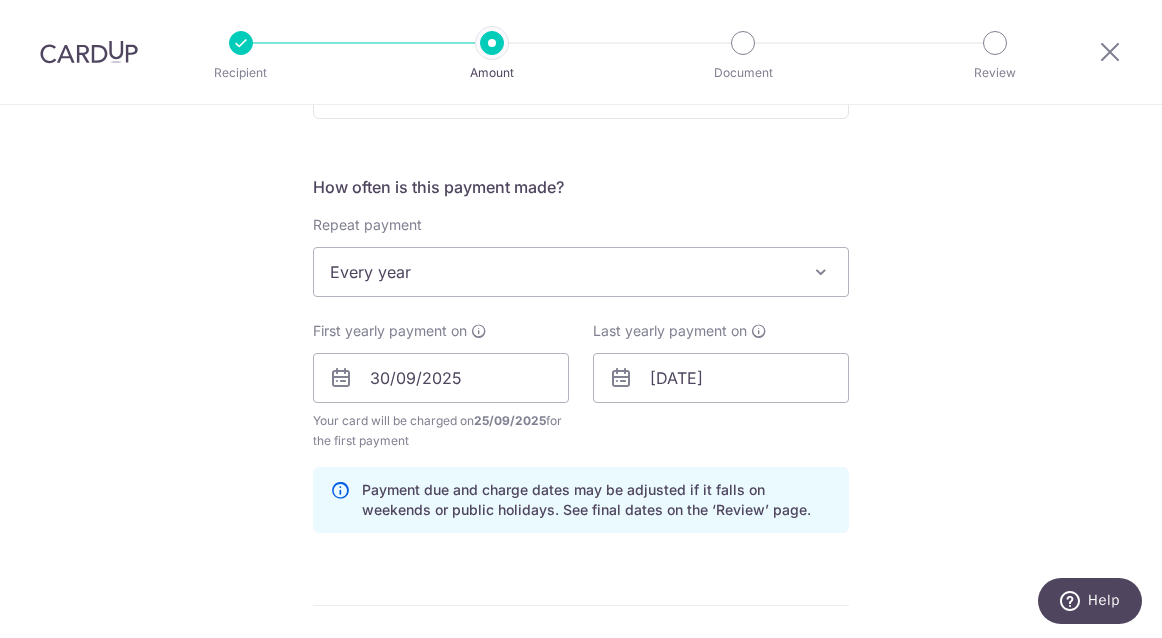 click on "Every year" at bounding box center [581, 272] 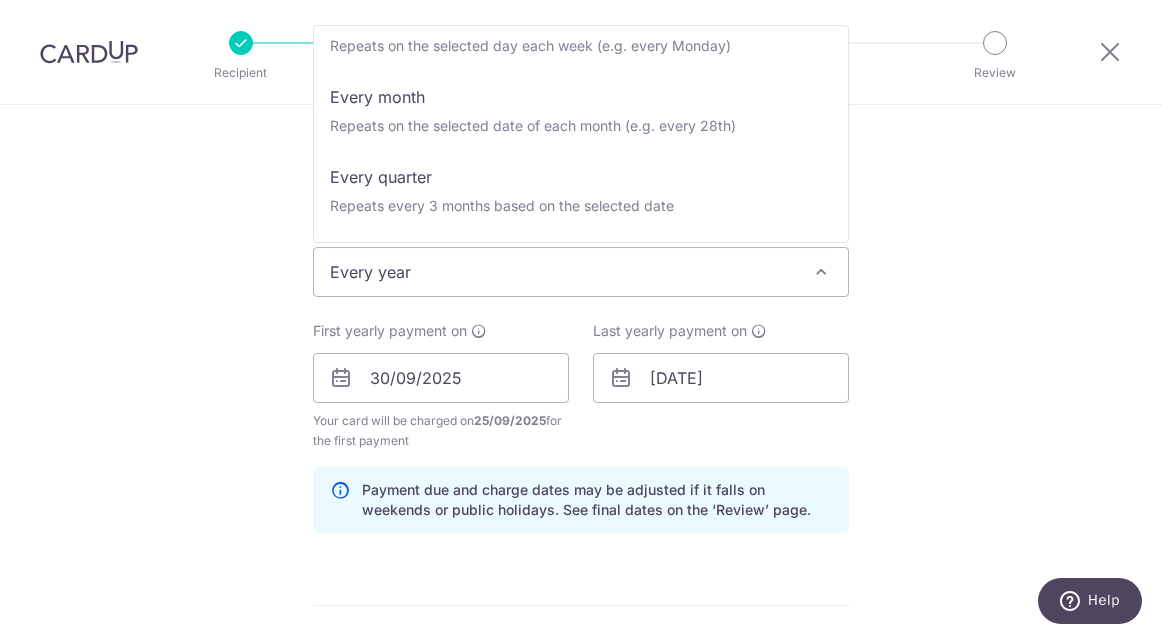 scroll, scrollTop: 0, scrollLeft: 0, axis: both 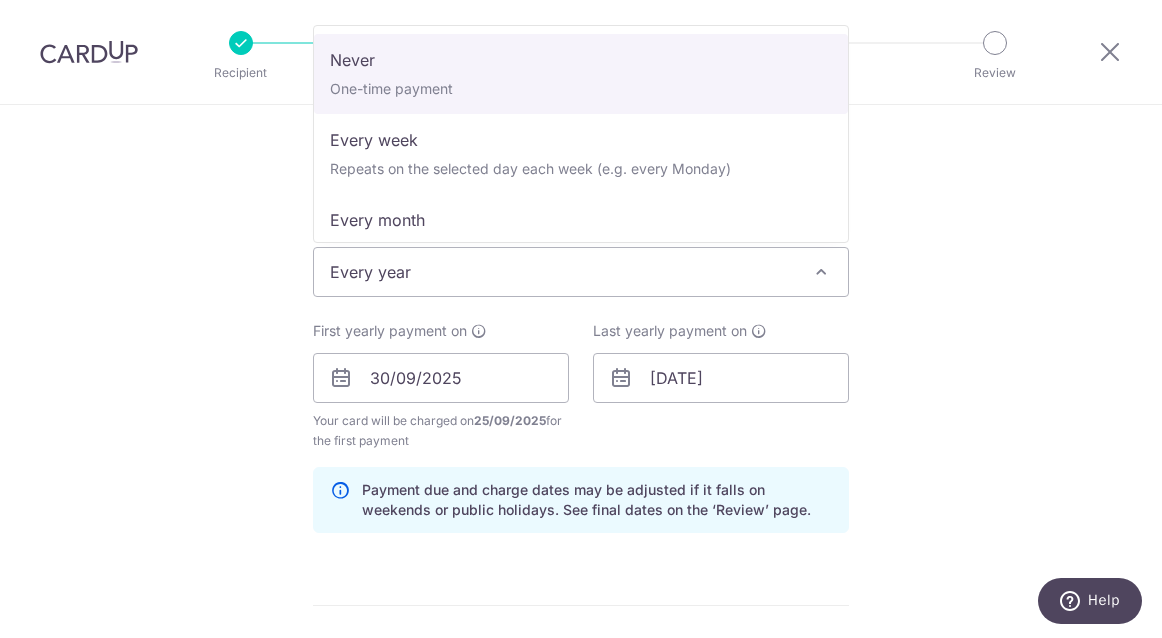 select on "1" 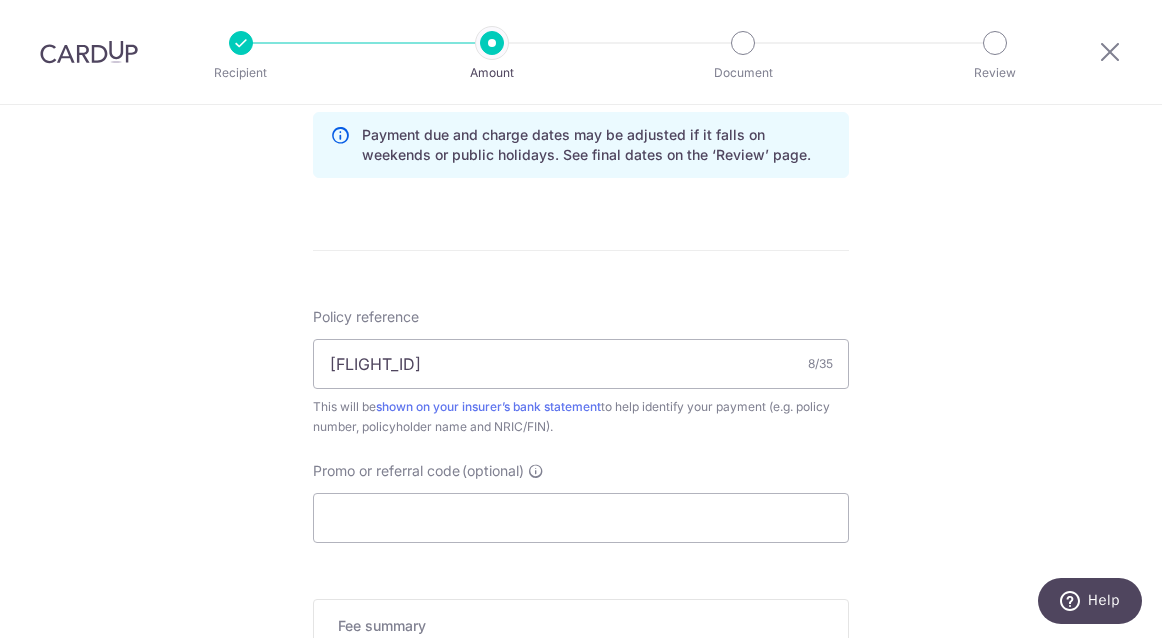 scroll, scrollTop: 1045, scrollLeft: 0, axis: vertical 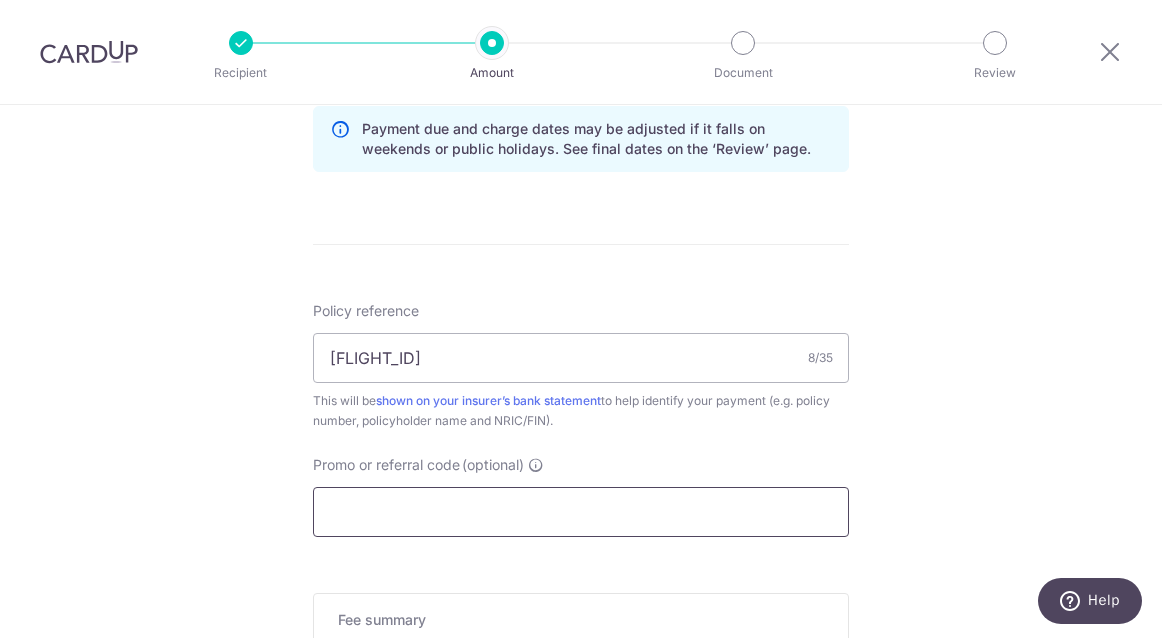 click on "Promo or referral code
(optional)" at bounding box center [581, 512] 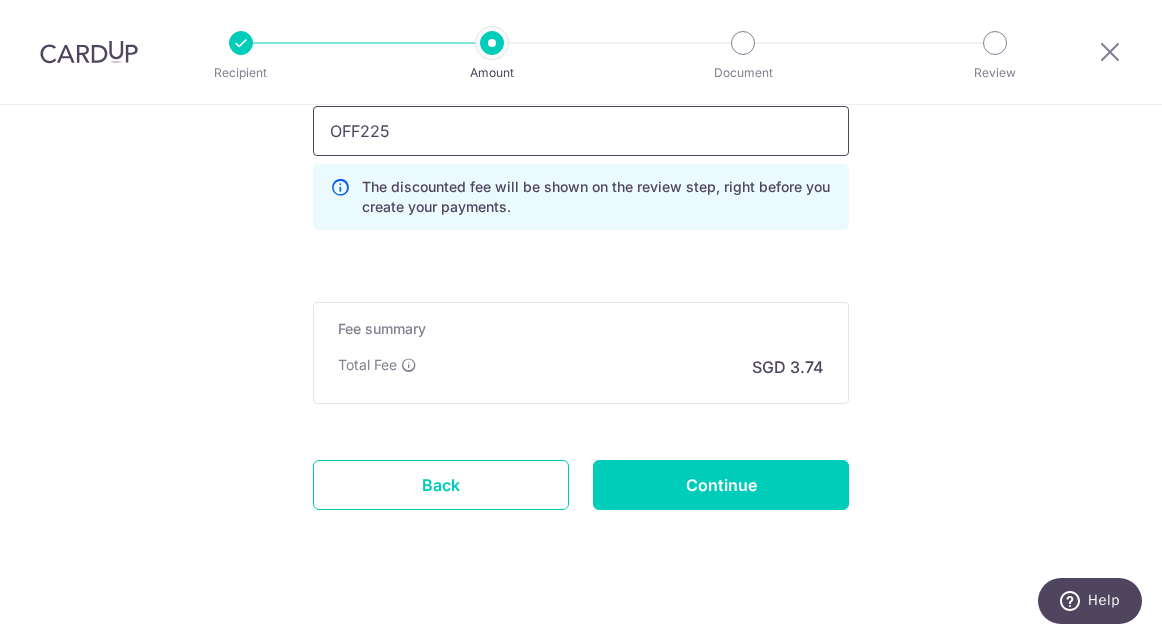 scroll, scrollTop: 1440, scrollLeft: 0, axis: vertical 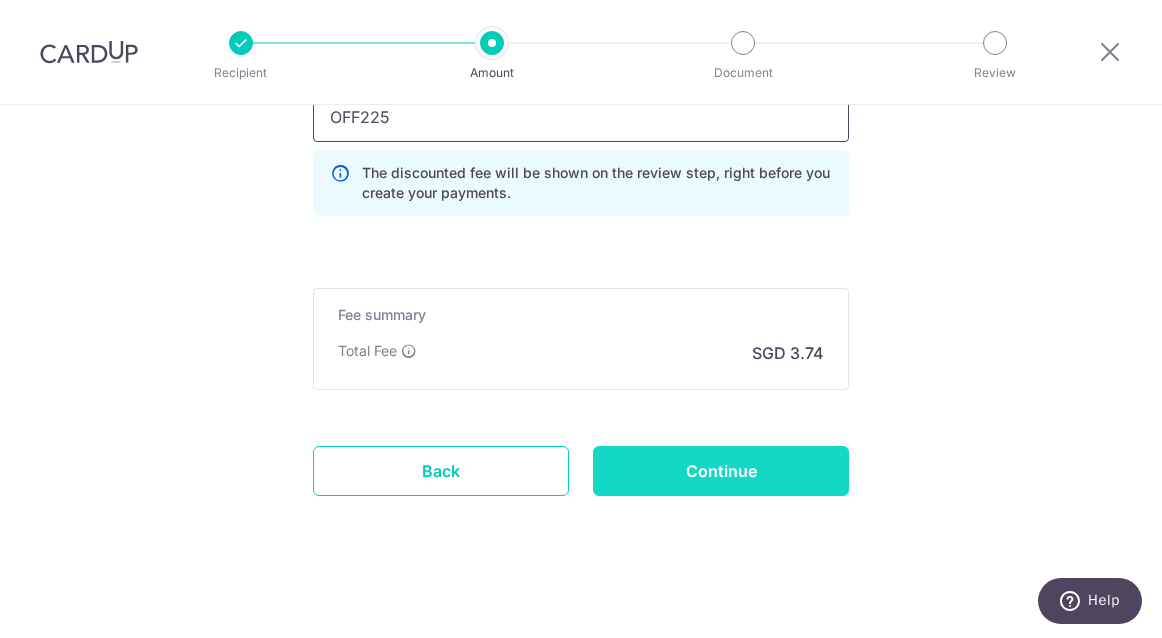 type on "OFF225" 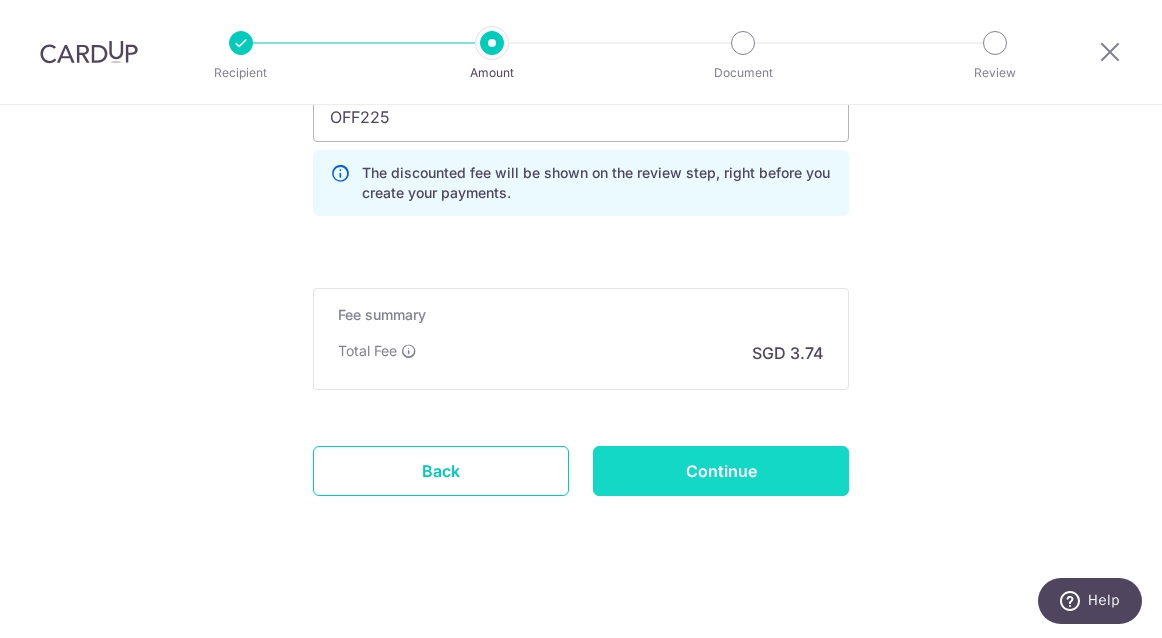 click on "Continue" at bounding box center [721, 471] 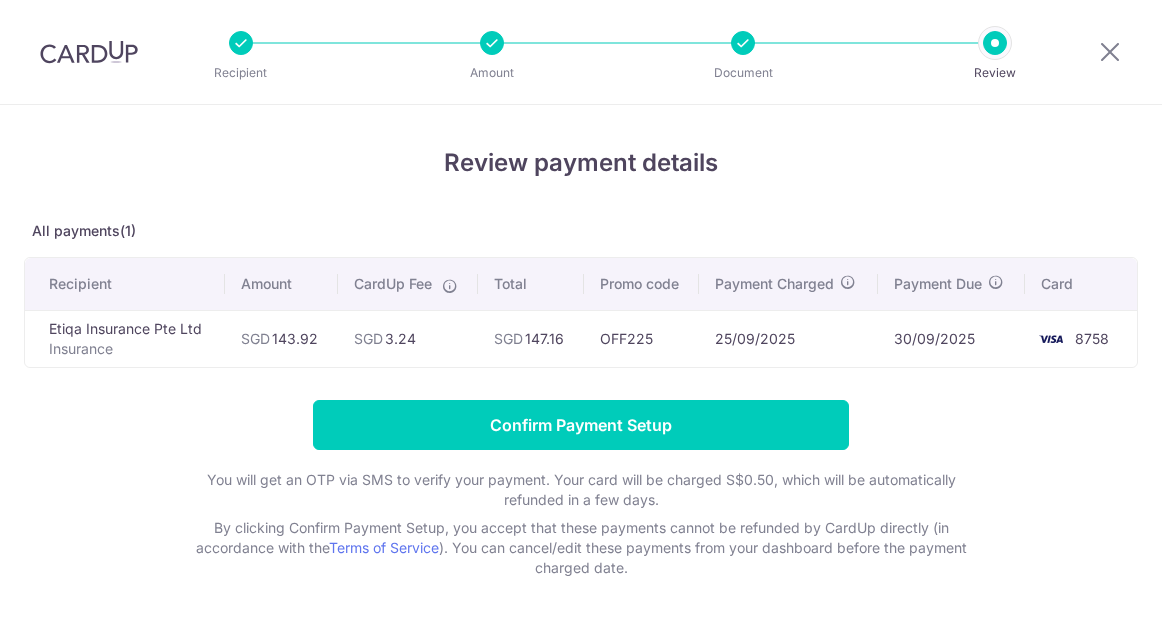 scroll, scrollTop: 0, scrollLeft: 0, axis: both 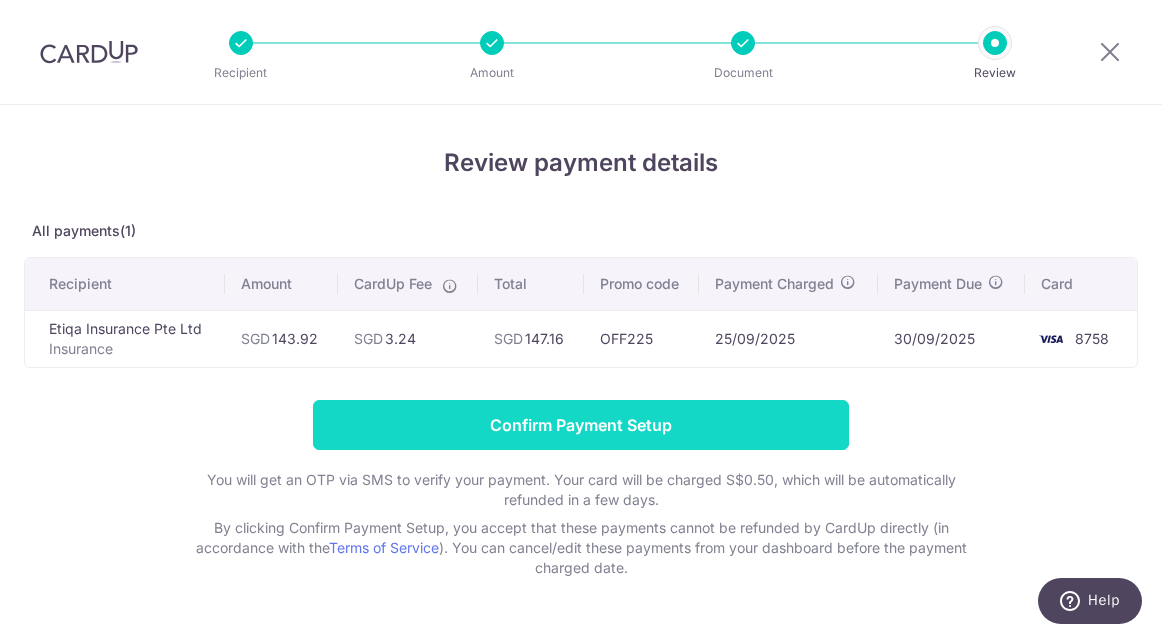 click on "Confirm Payment Setup" at bounding box center (581, 425) 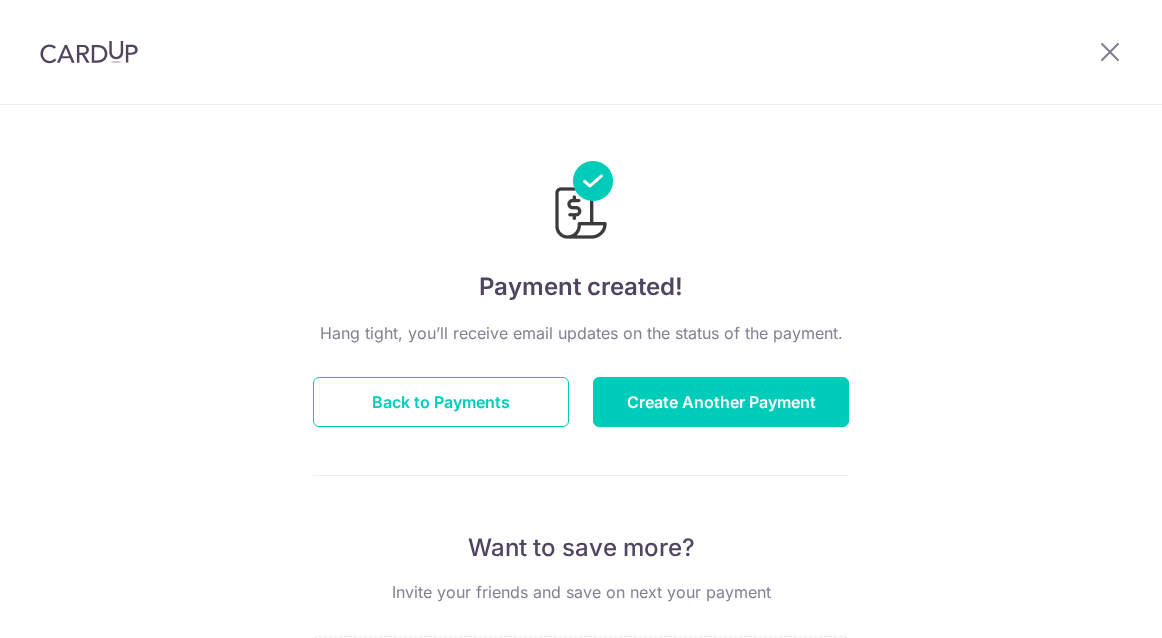 scroll, scrollTop: 0, scrollLeft: 0, axis: both 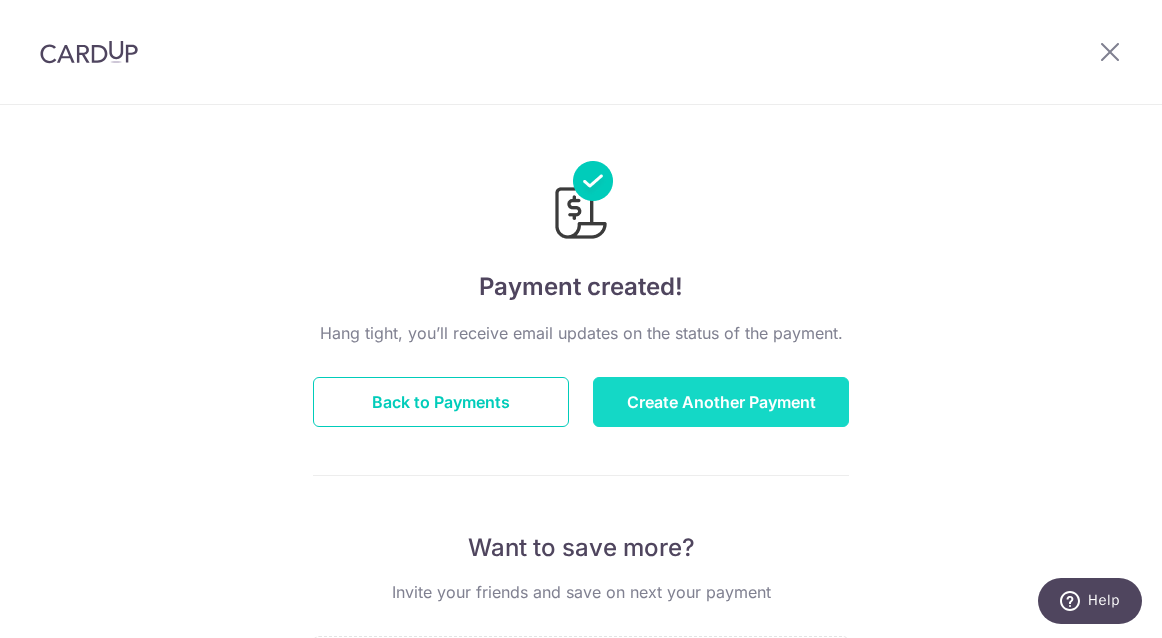 click on "Create Another Payment" at bounding box center [721, 402] 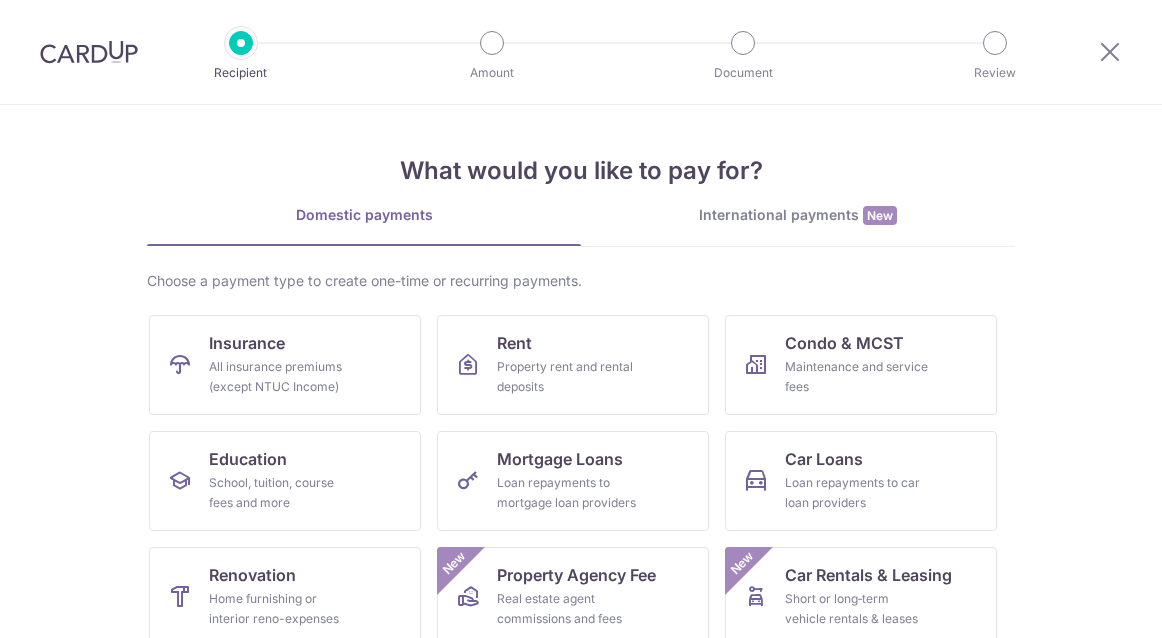 scroll, scrollTop: 0, scrollLeft: 0, axis: both 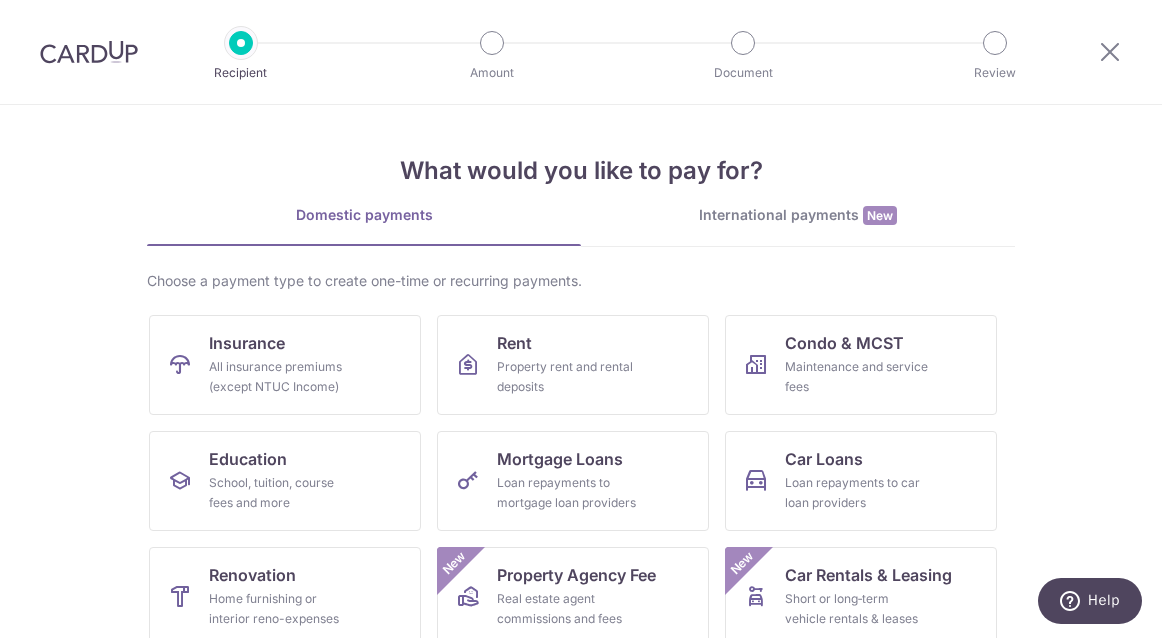 click at bounding box center (89, 52) 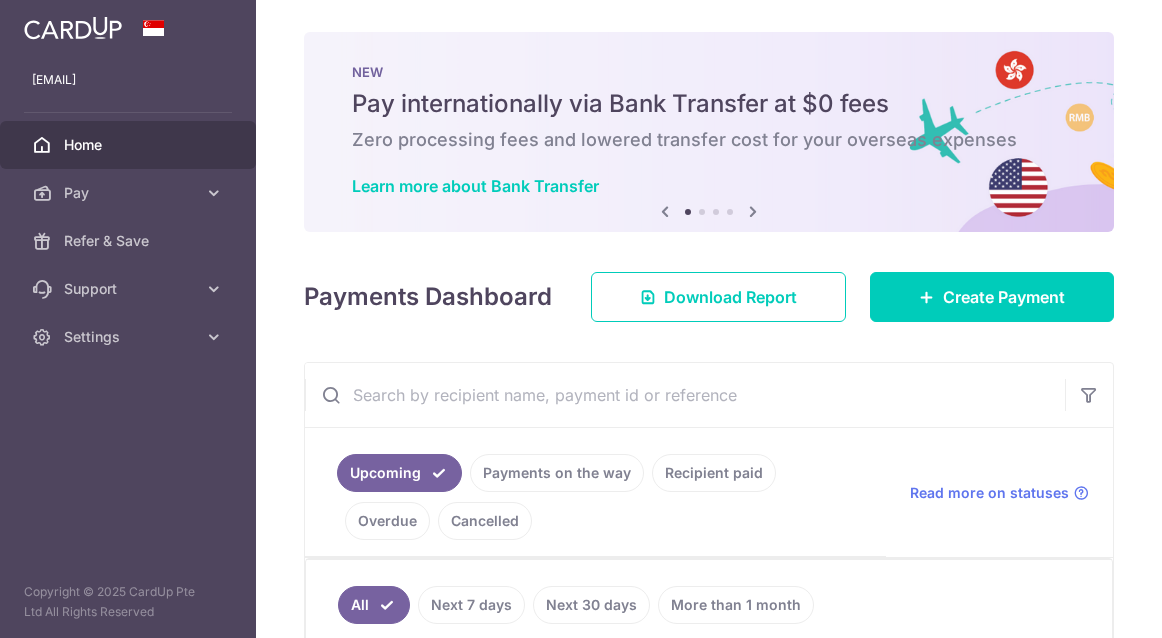 scroll, scrollTop: 0, scrollLeft: 0, axis: both 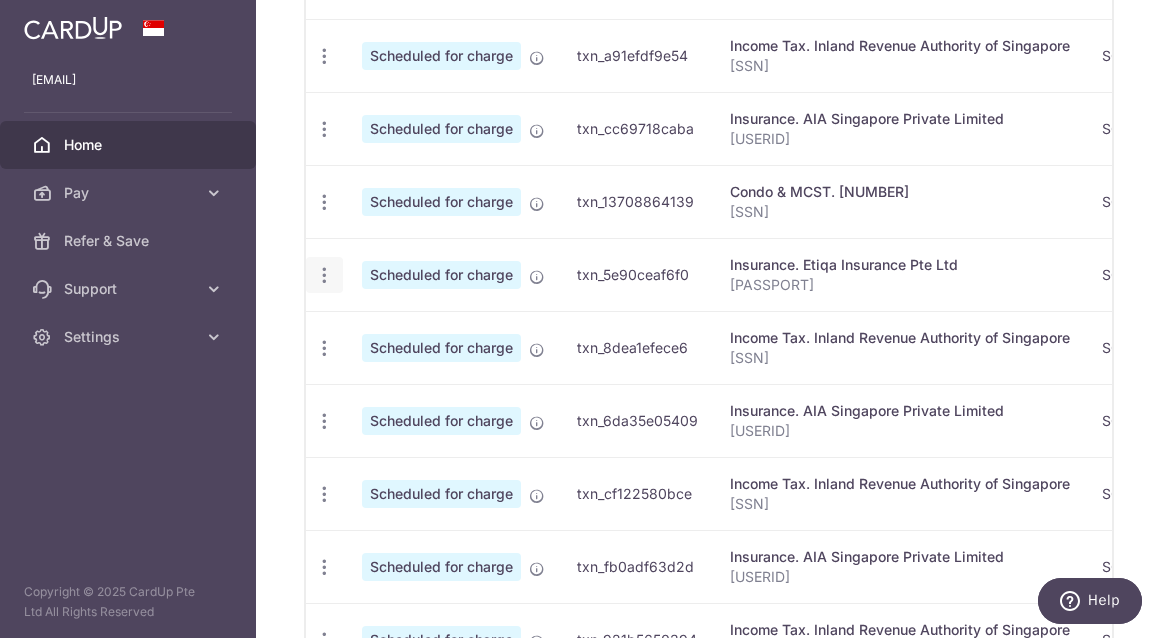 click at bounding box center [324, -17] 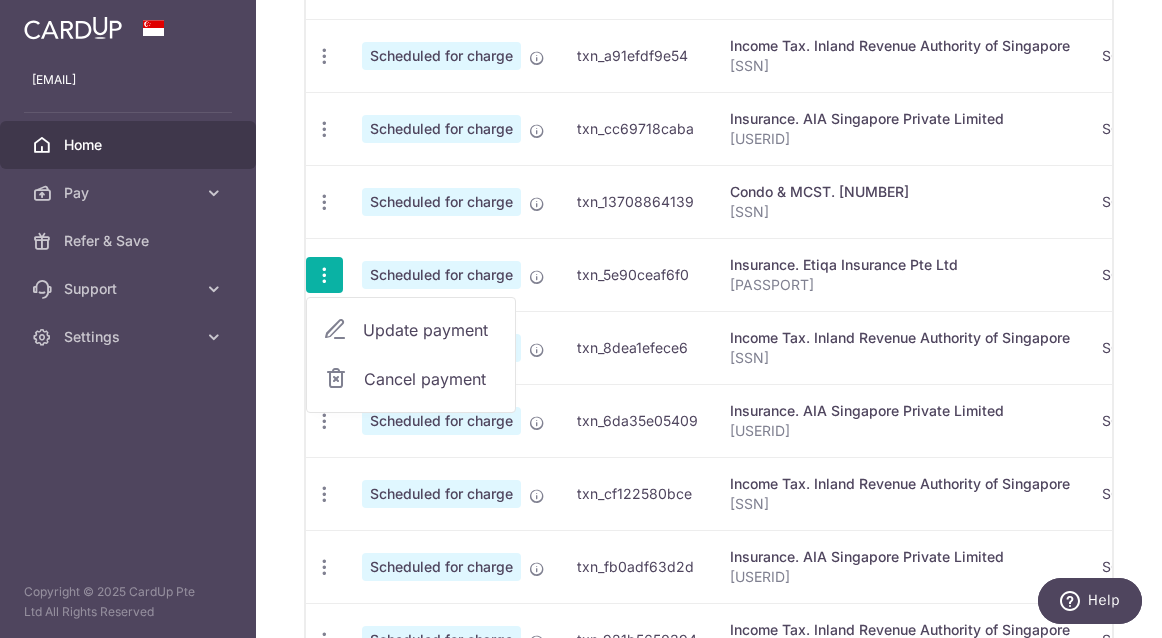click on "Cancel payment" at bounding box center [431, 379] 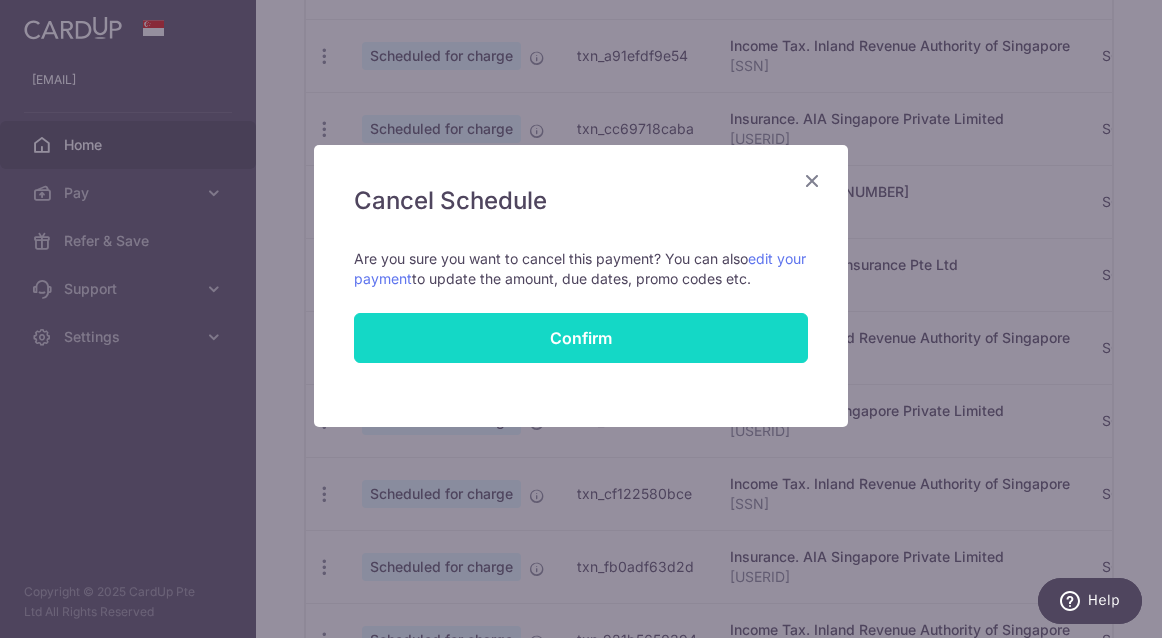 click on "Confirm" at bounding box center [581, 338] 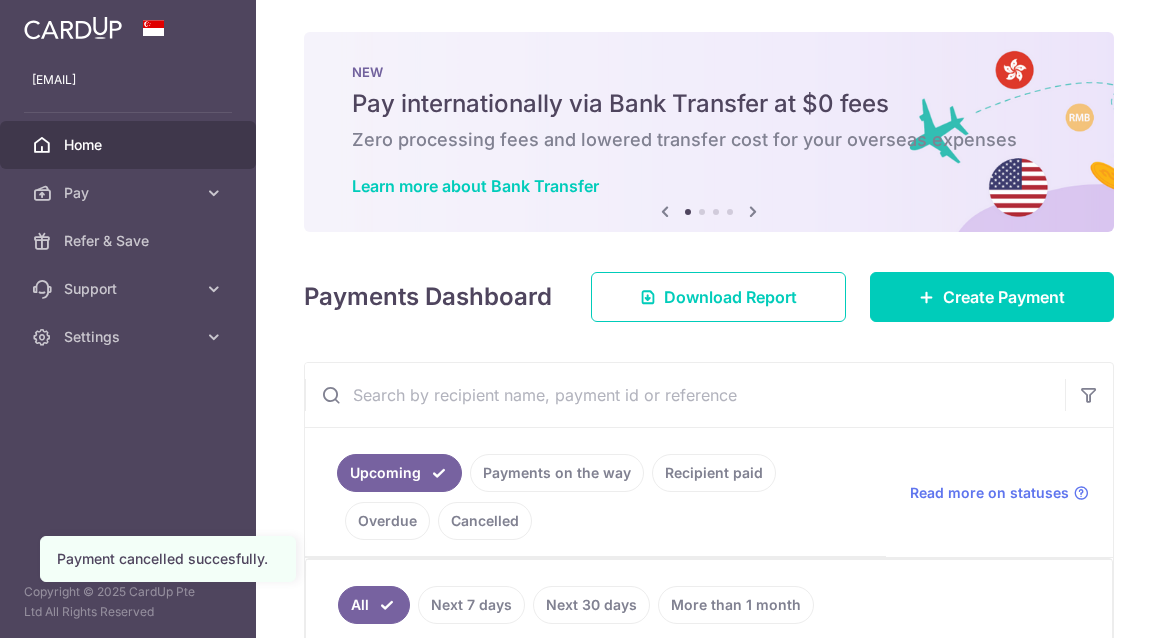 scroll, scrollTop: 0, scrollLeft: 0, axis: both 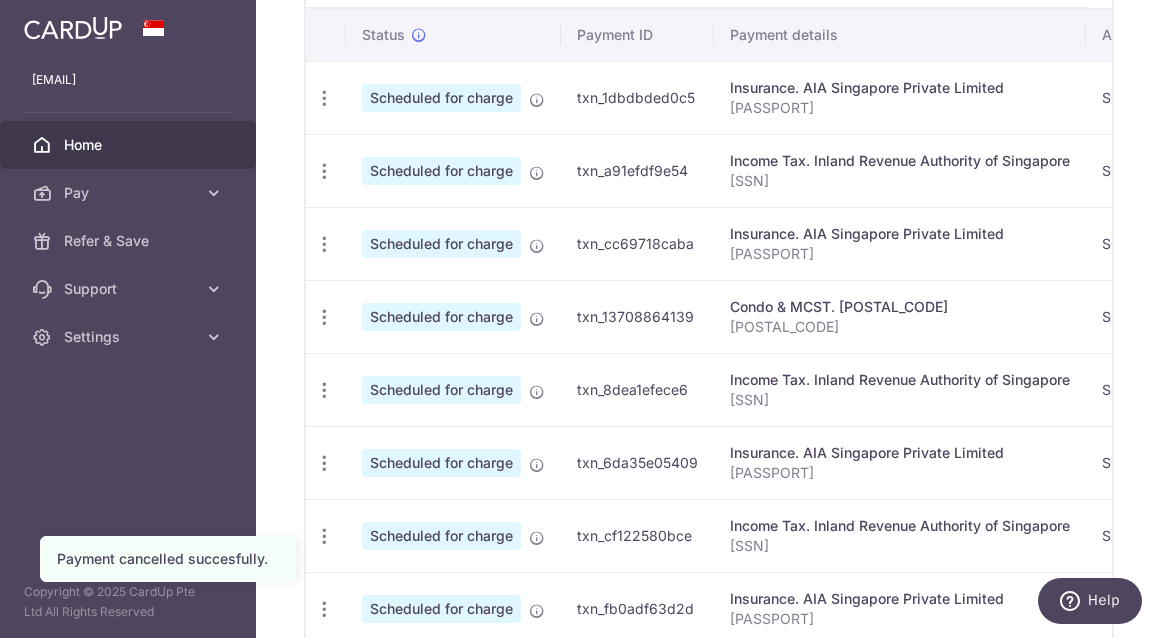 click on "Scheduled for charge" at bounding box center (453, 316) 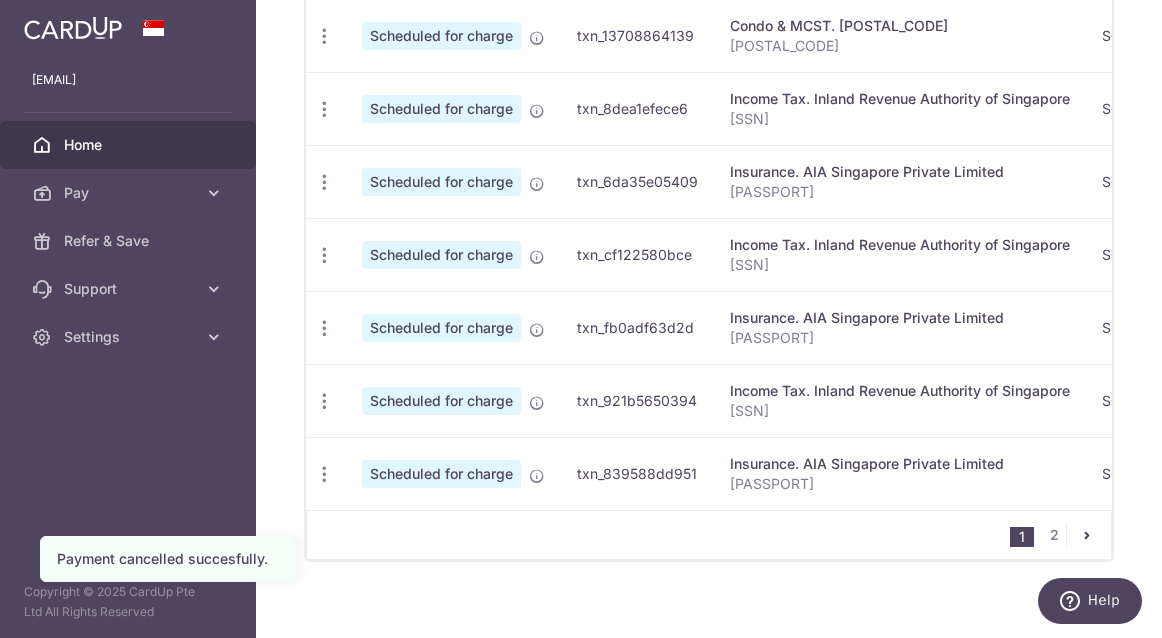 scroll, scrollTop: 951, scrollLeft: 0, axis: vertical 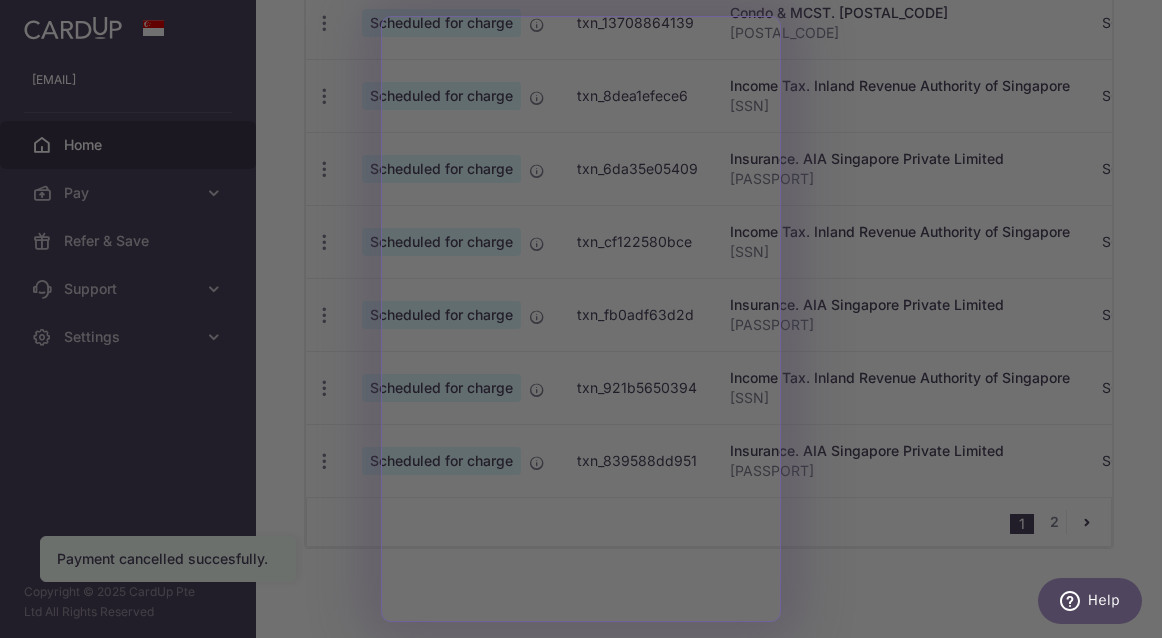 click at bounding box center [587, 322] 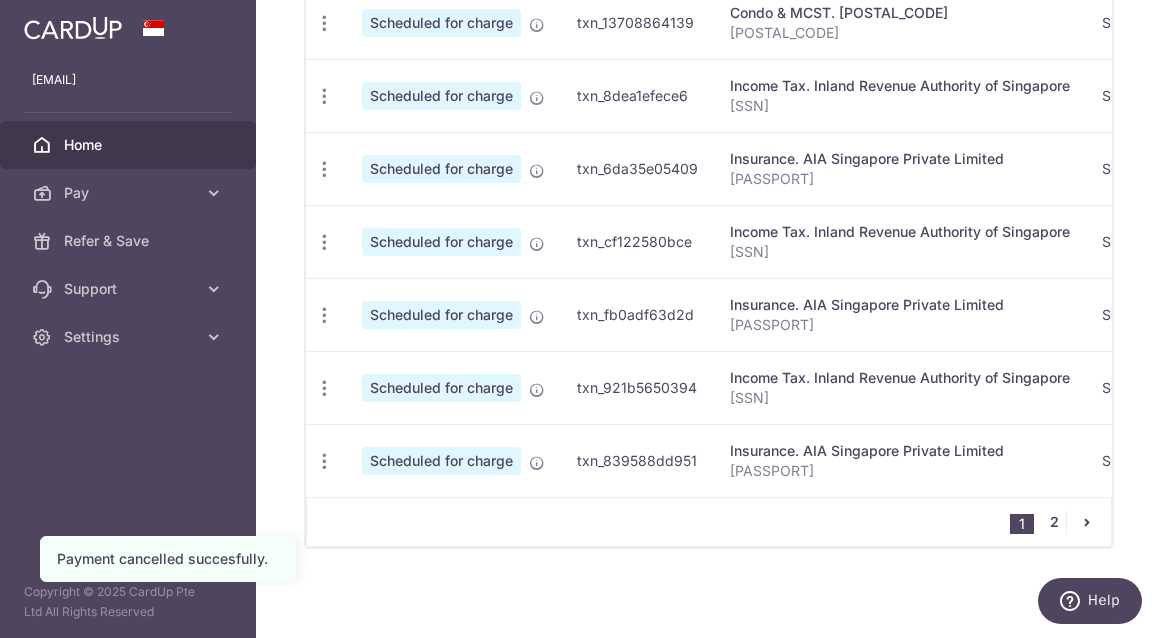 click on "2" at bounding box center [1054, 522] 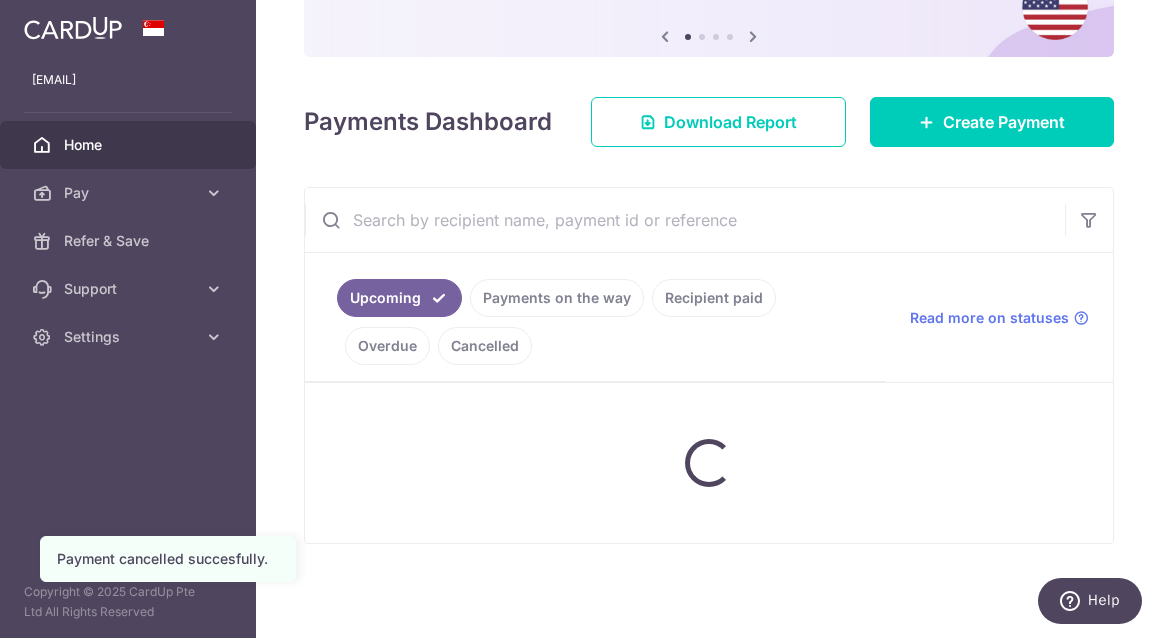 scroll, scrollTop: 198, scrollLeft: 0, axis: vertical 